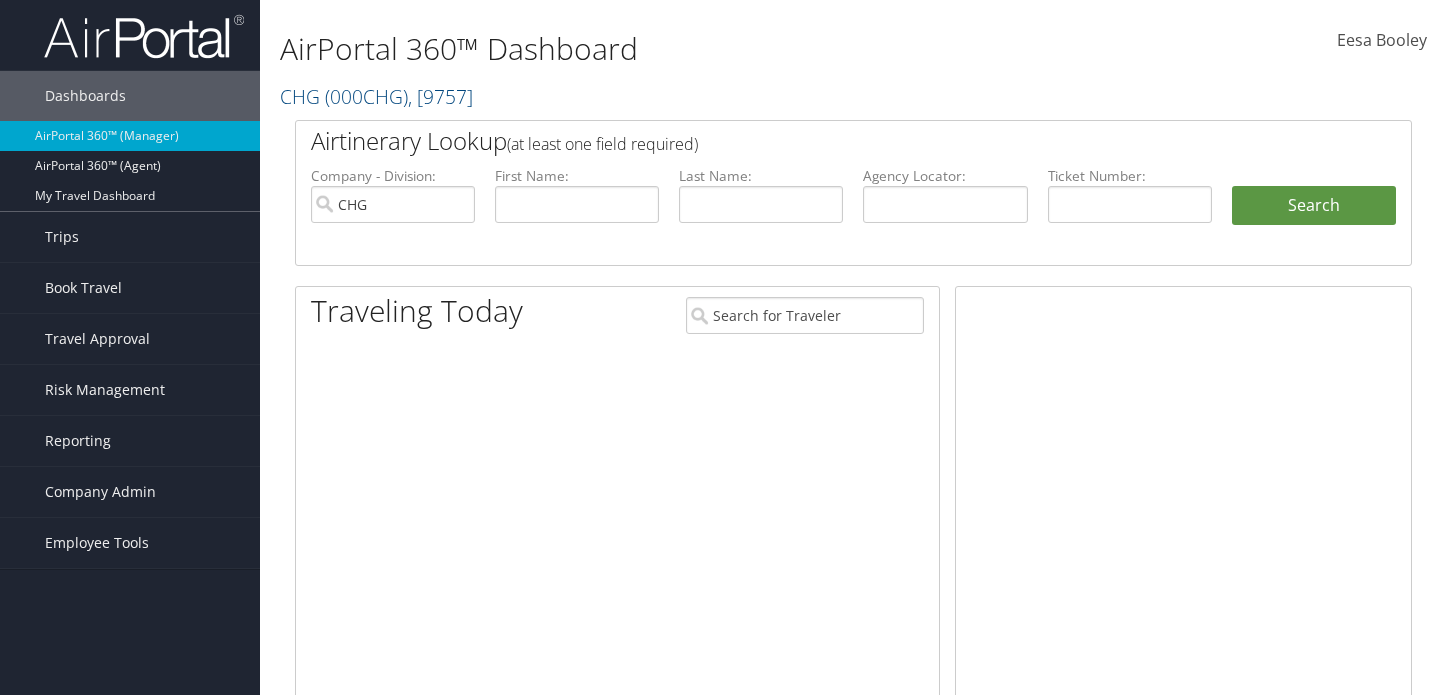 scroll, scrollTop: 0, scrollLeft: 0, axis: both 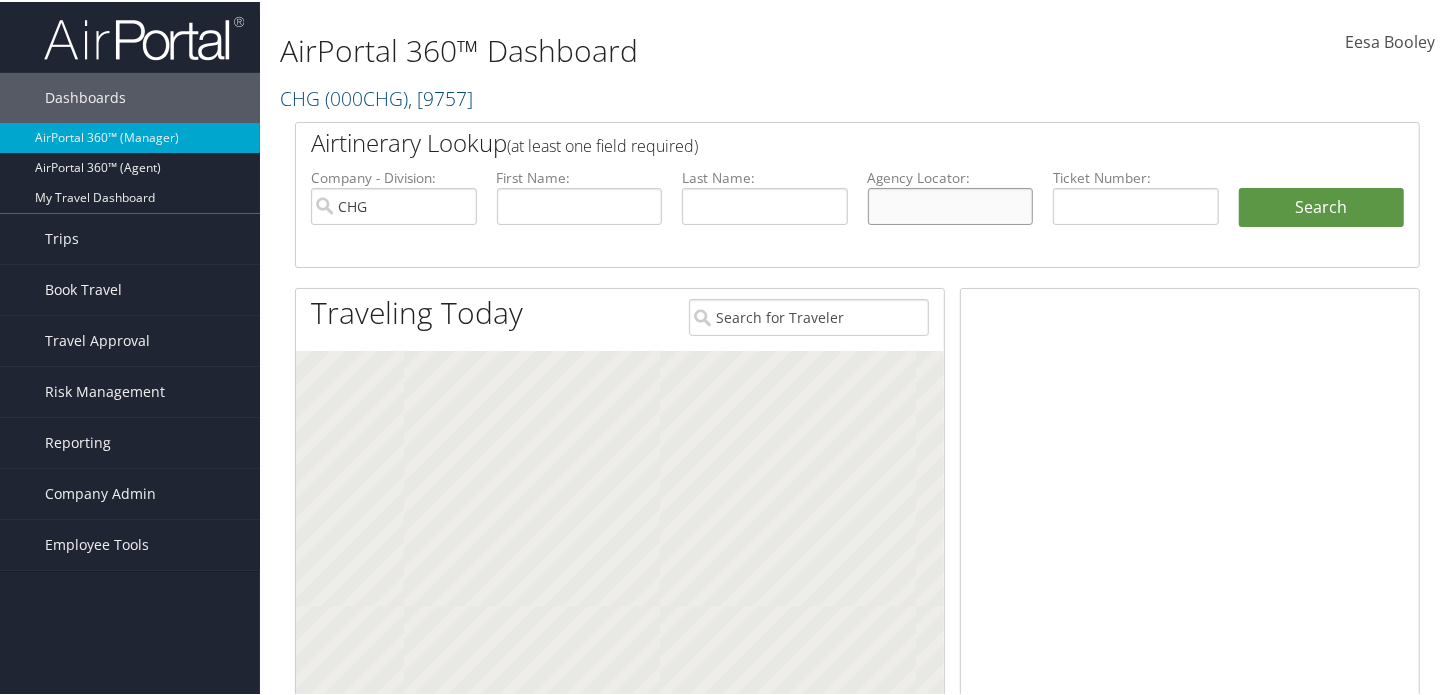 click at bounding box center [951, 204] 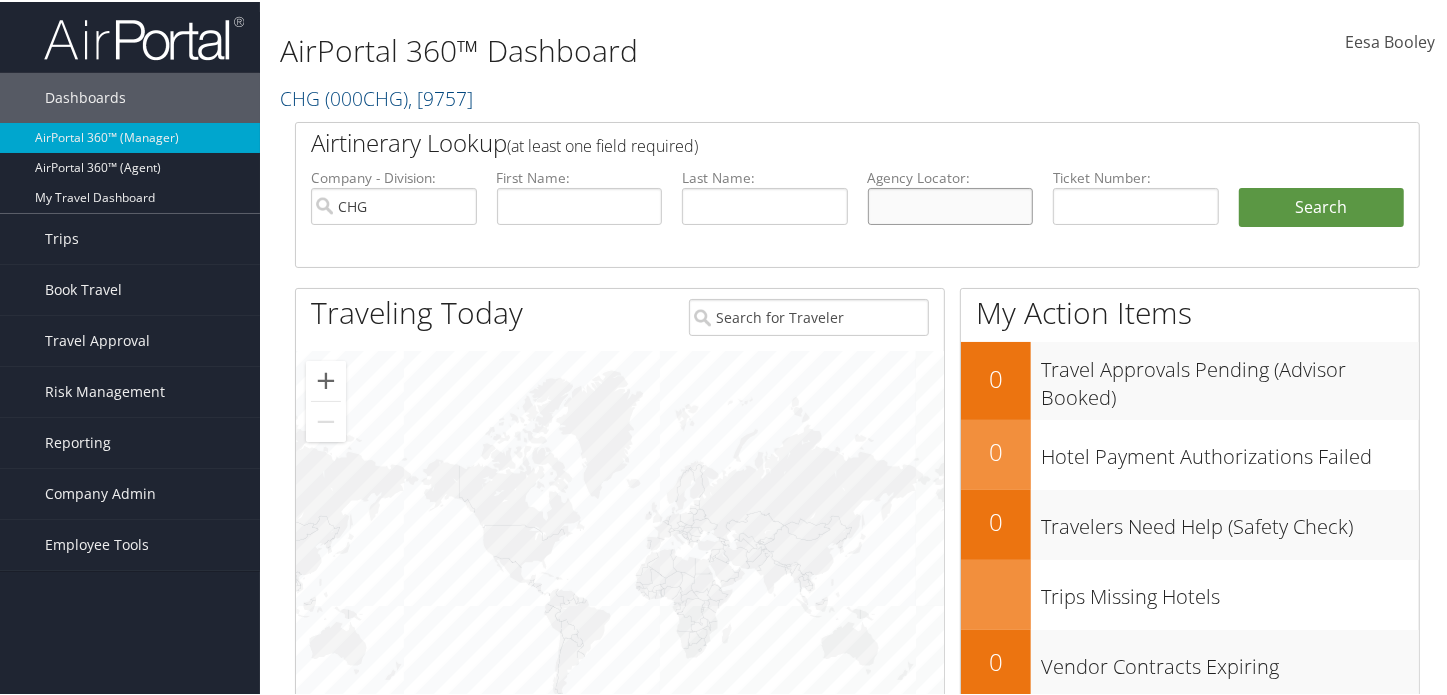 click at bounding box center (951, 204) 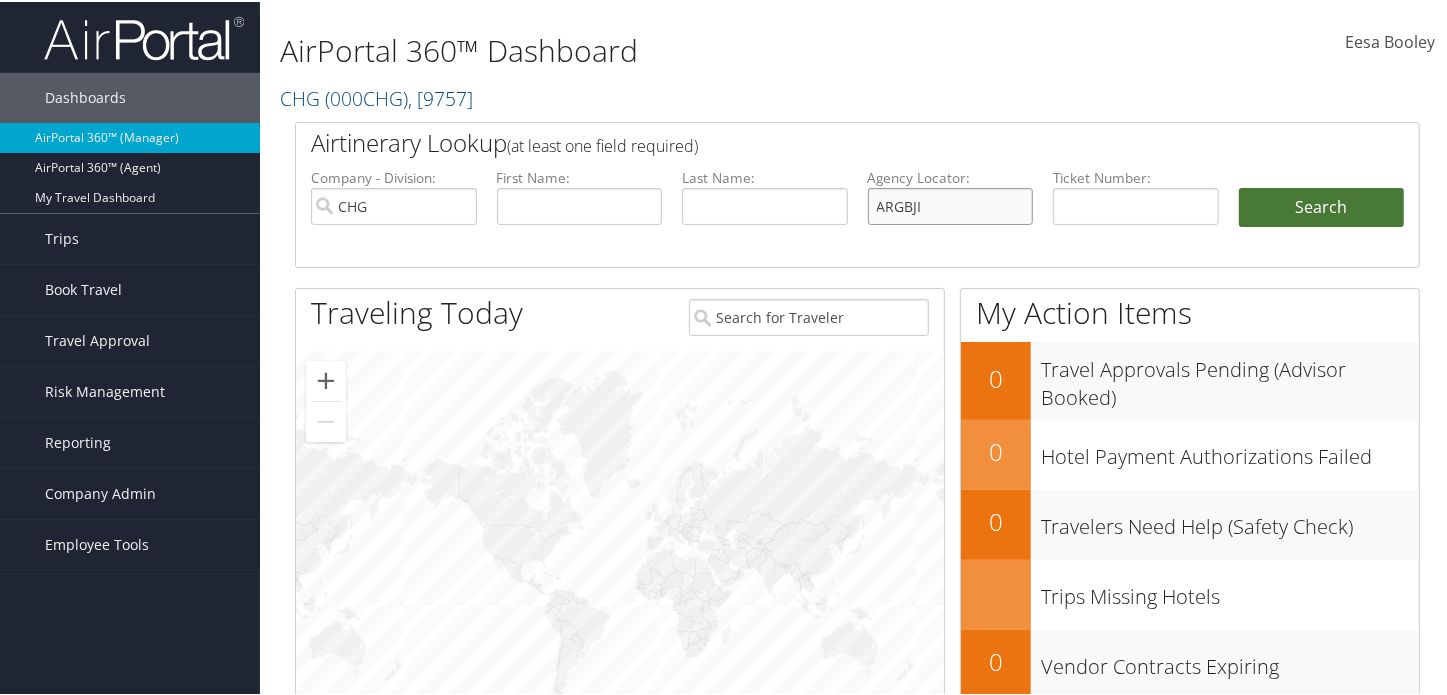 type on "ARGBJI" 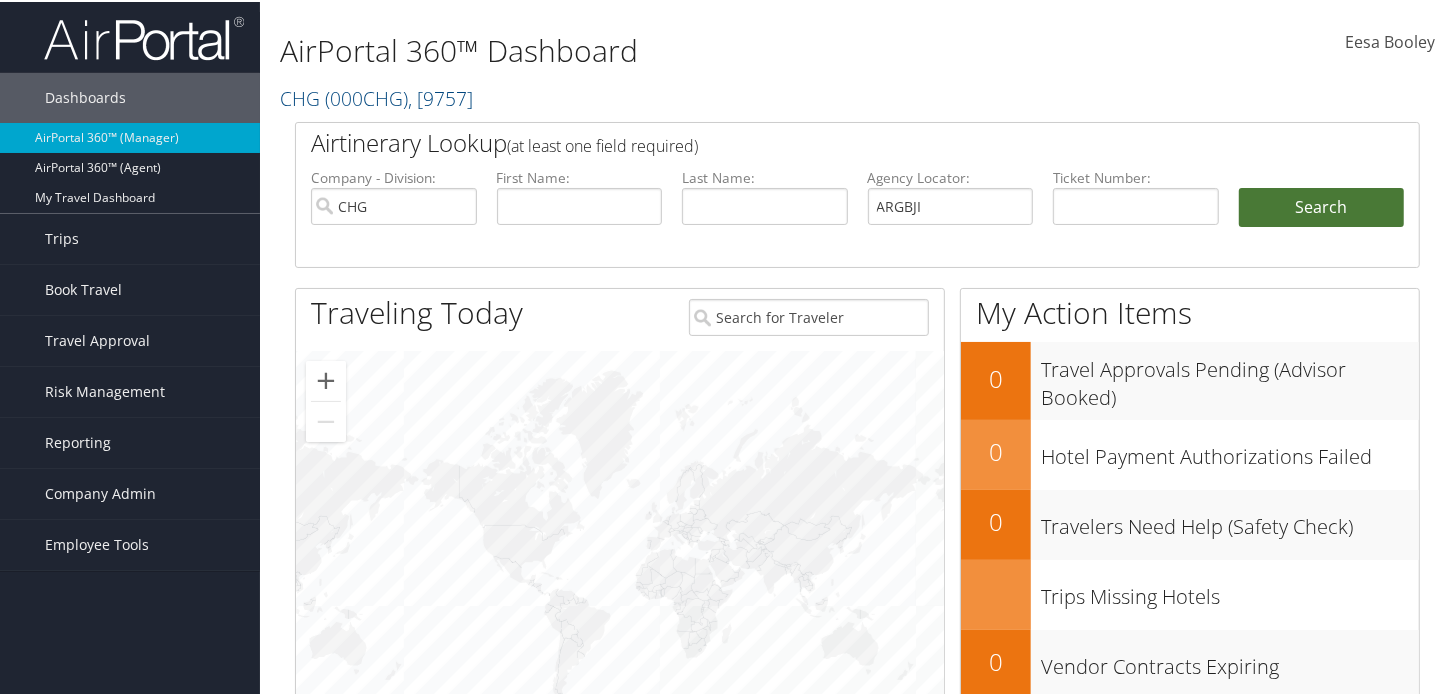 click on "Search" at bounding box center [1322, 206] 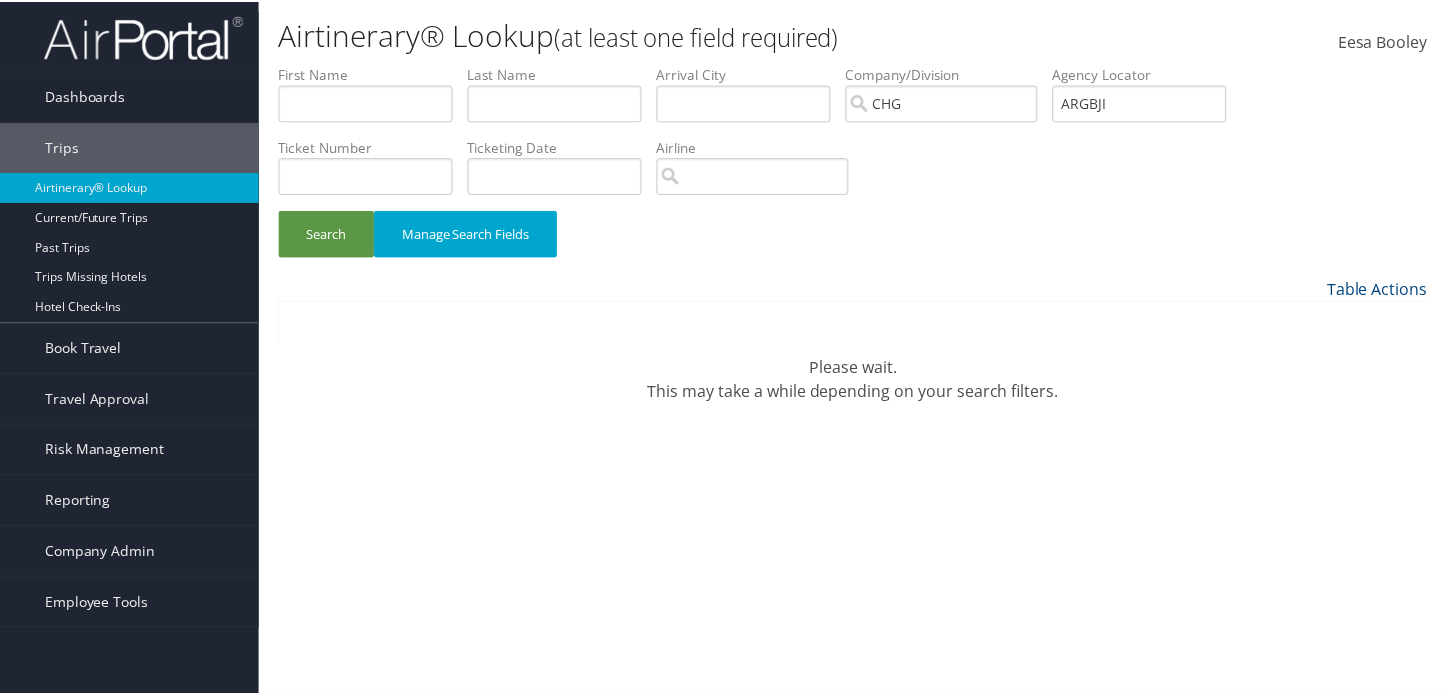 scroll, scrollTop: 0, scrollLeft: 0, axis: both 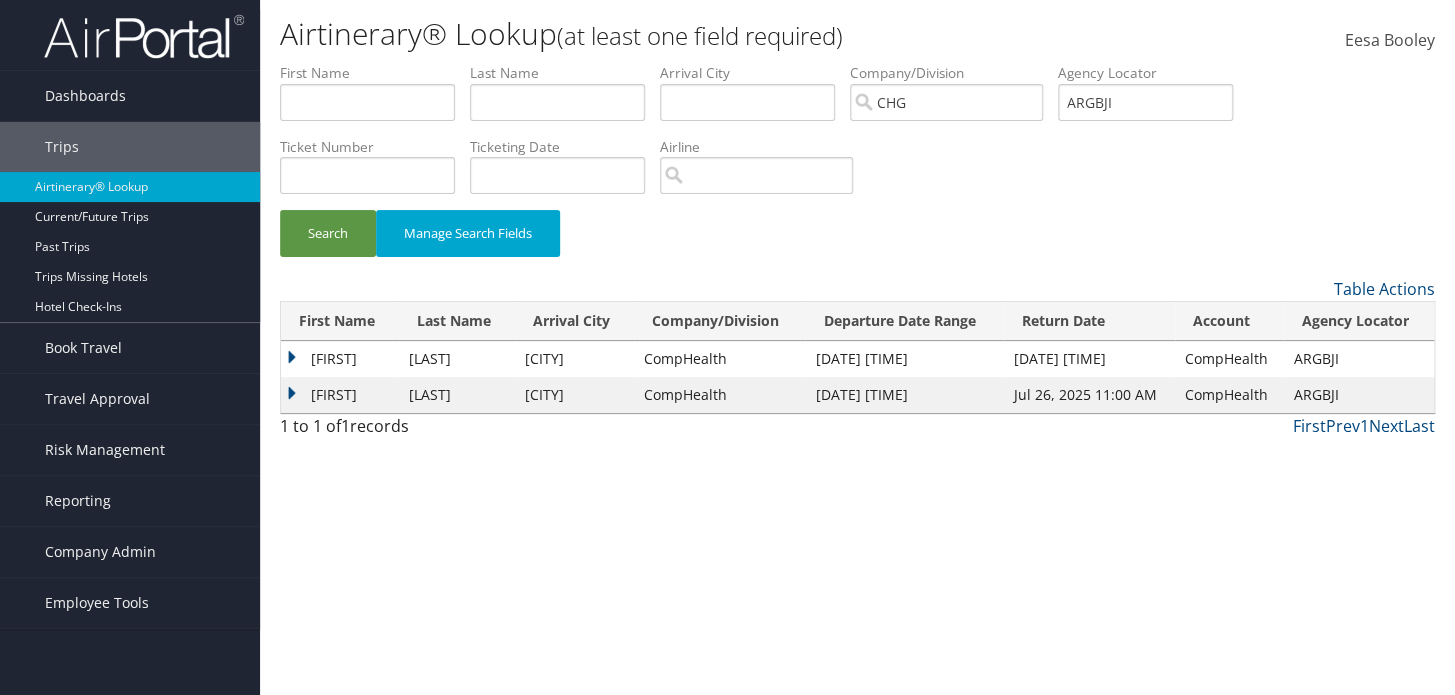 click on "Mastaneh" at bounding box center (340, 359) 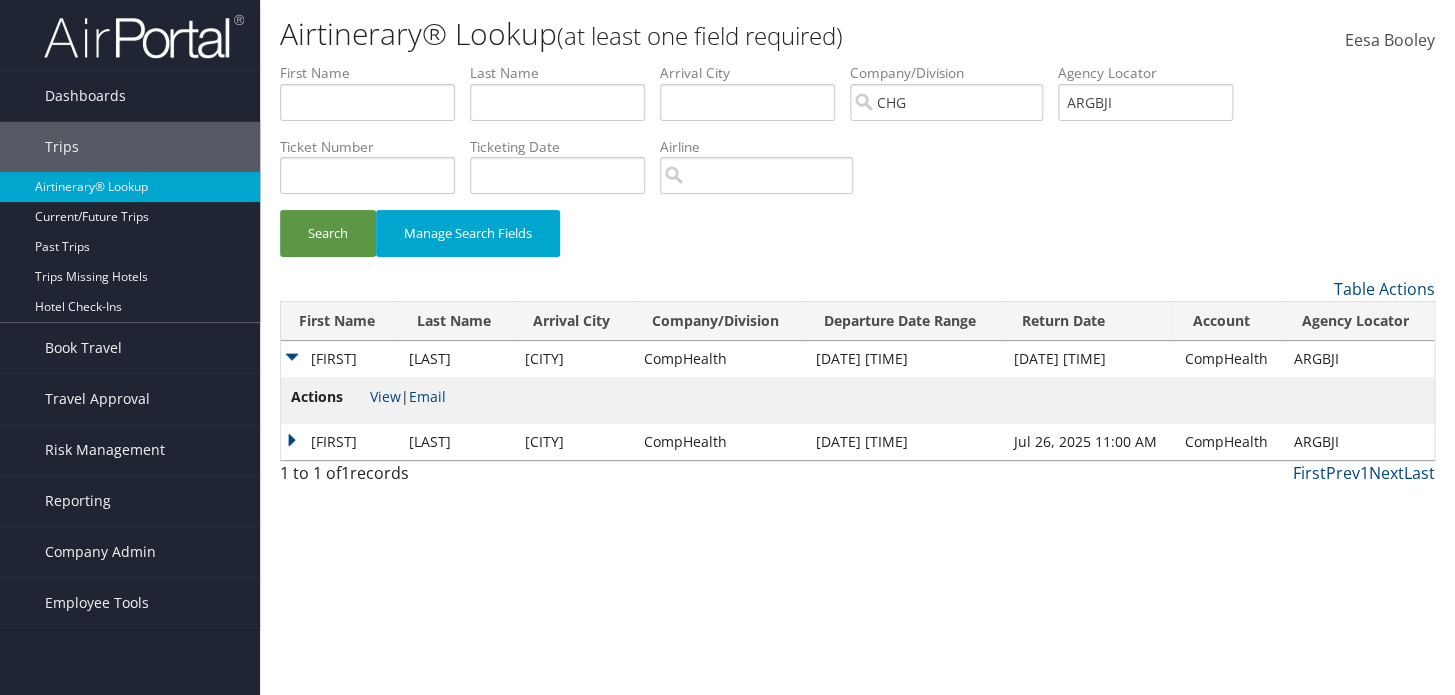 click on "Mastaneh" at bounding box center (340, 359) 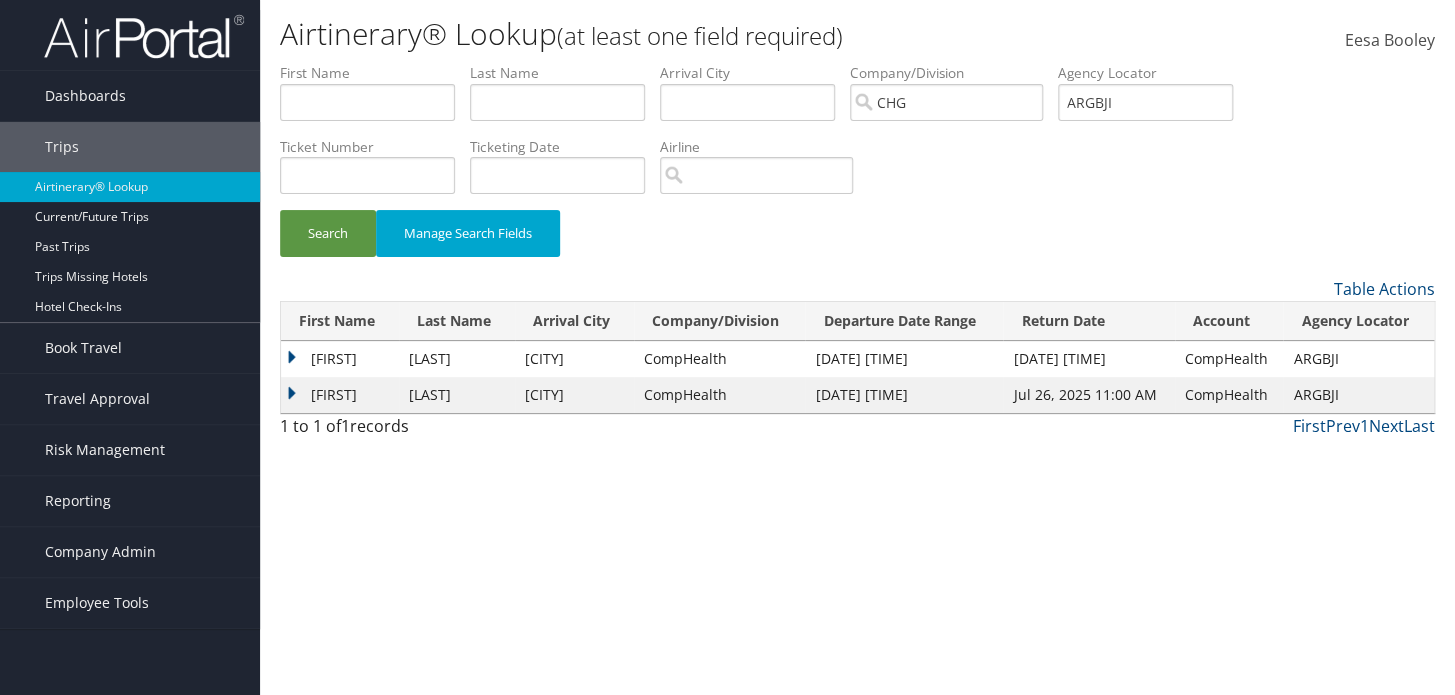 click on "Airtinerary® Lookup  (at least one field required)
Eesa Booley
Eesa Booley
My Settings
Travel Agency Contacts
Log Consulting Time
View Travel Profile" at bounding box center [857, 347] 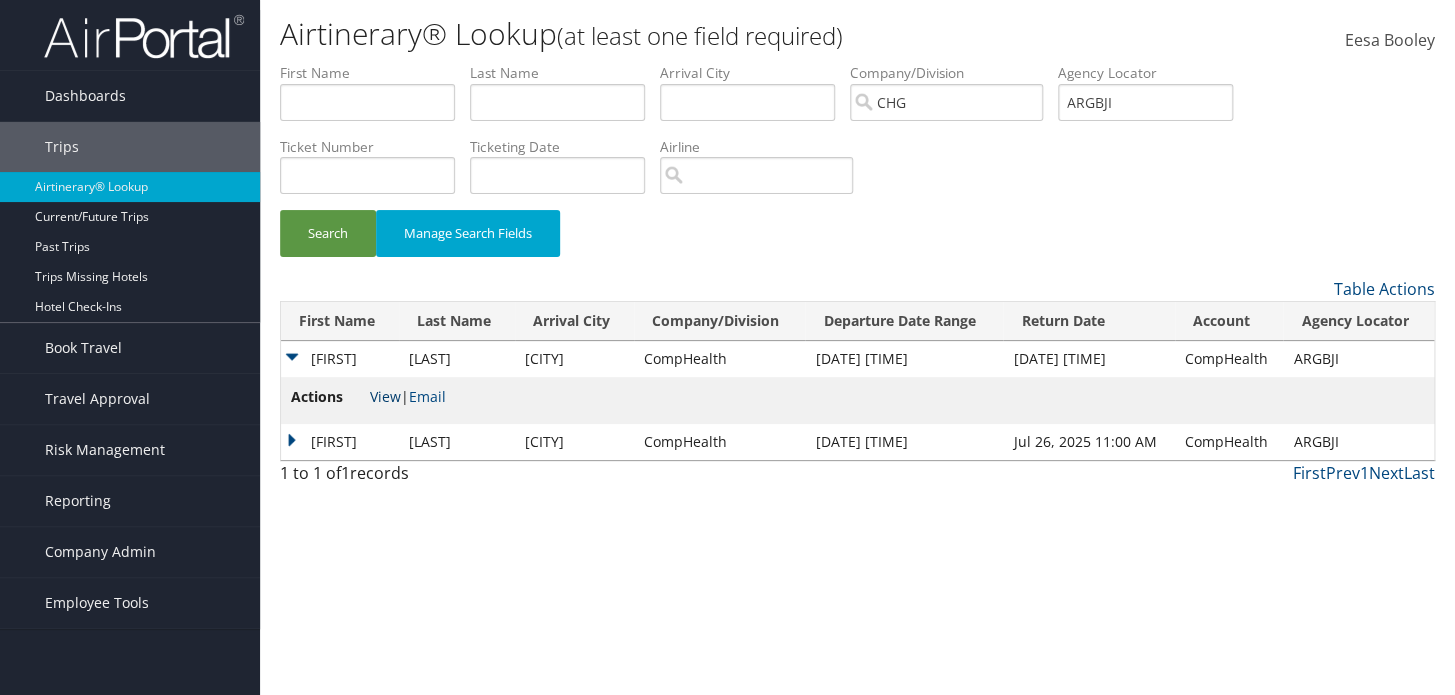 click on "View" at bounding box center [385, 396] 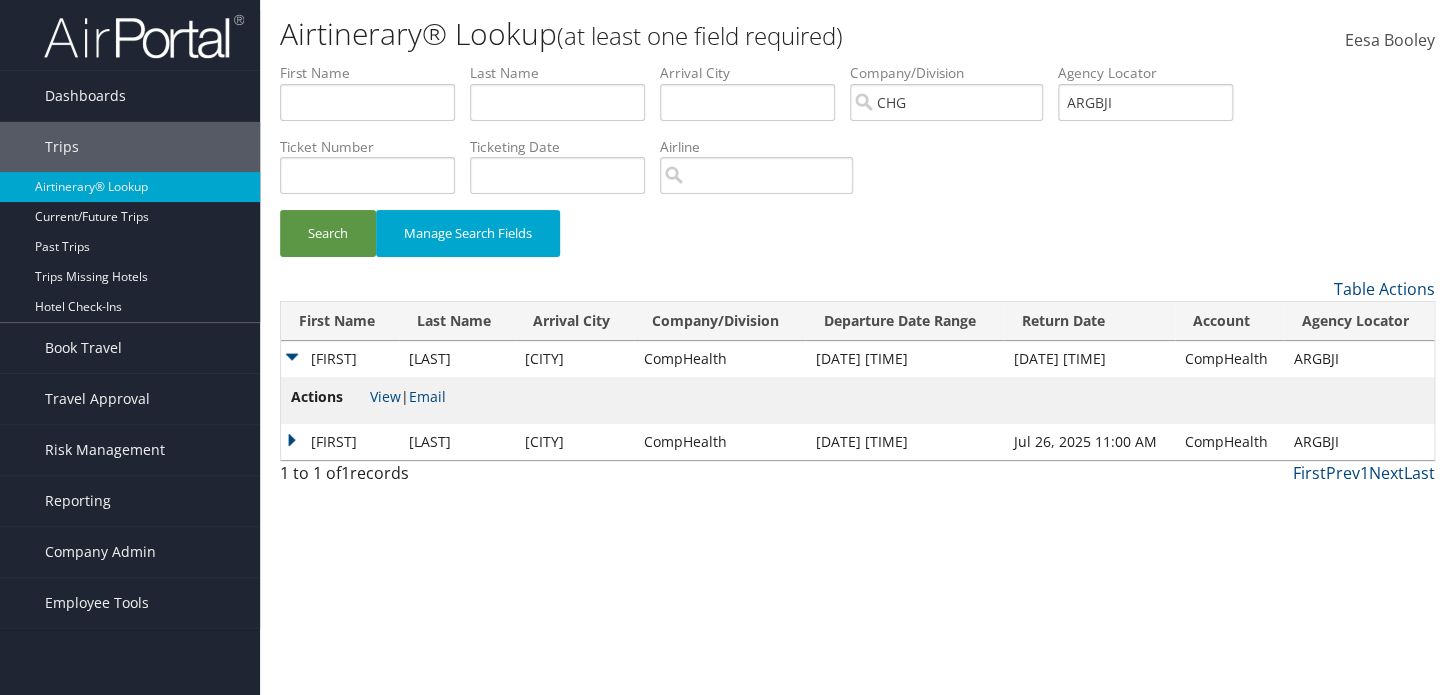 click on "Mastaneh" at bounding box center (340, 359) 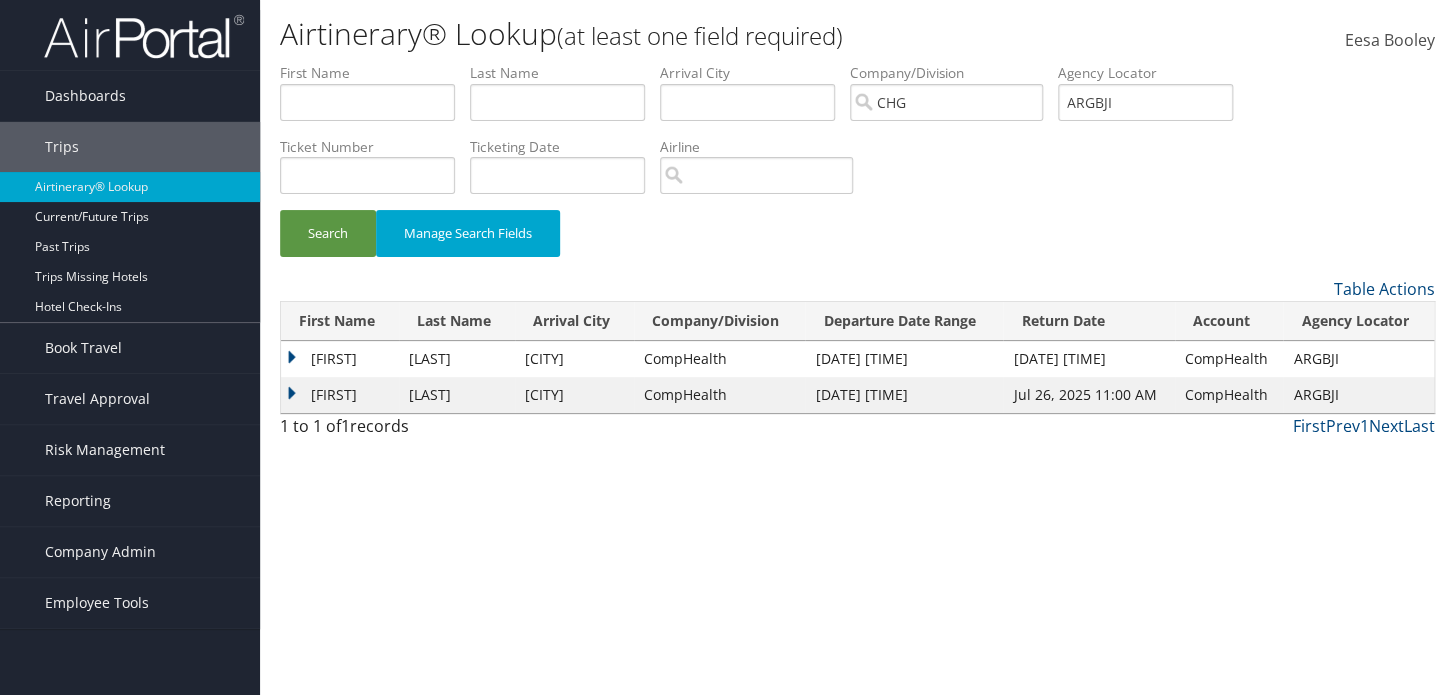 click on "Mastaneh" at bounding box center [340, 359] 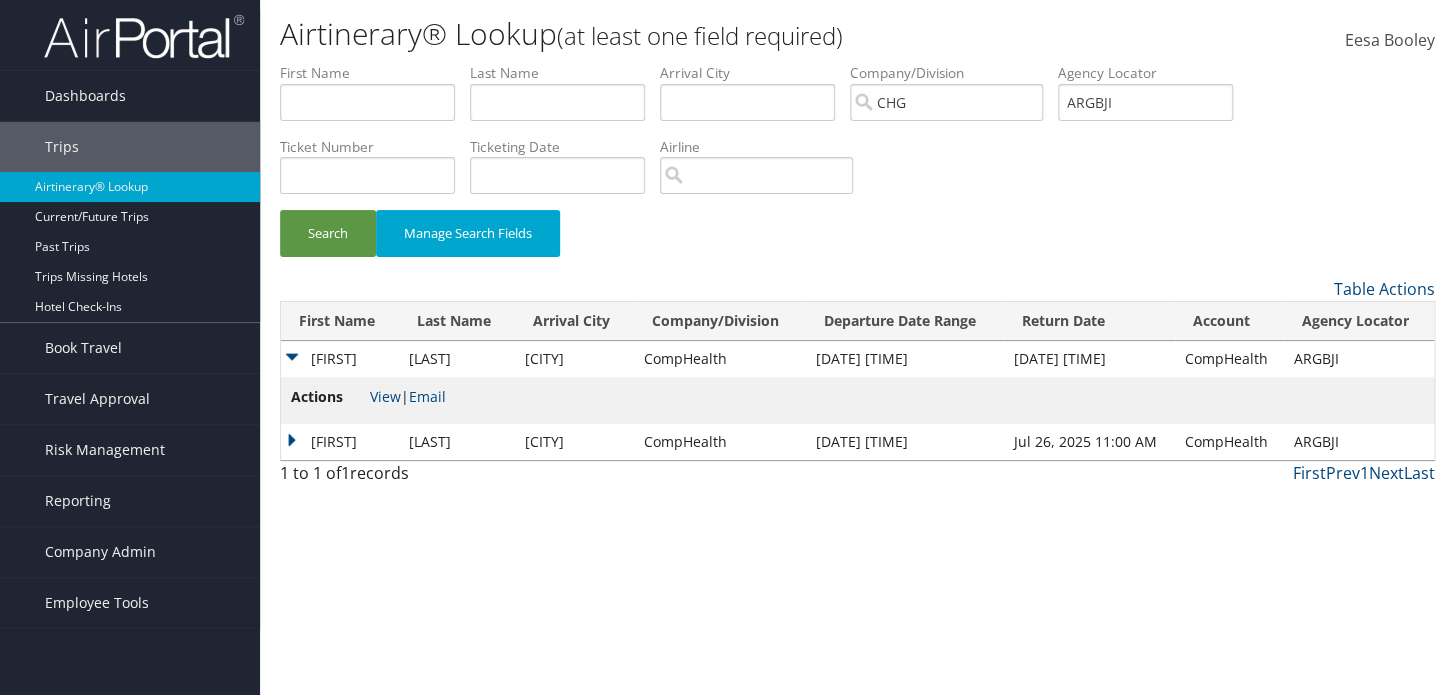 click on "Mastaneh" at bounding box center [340, 442] 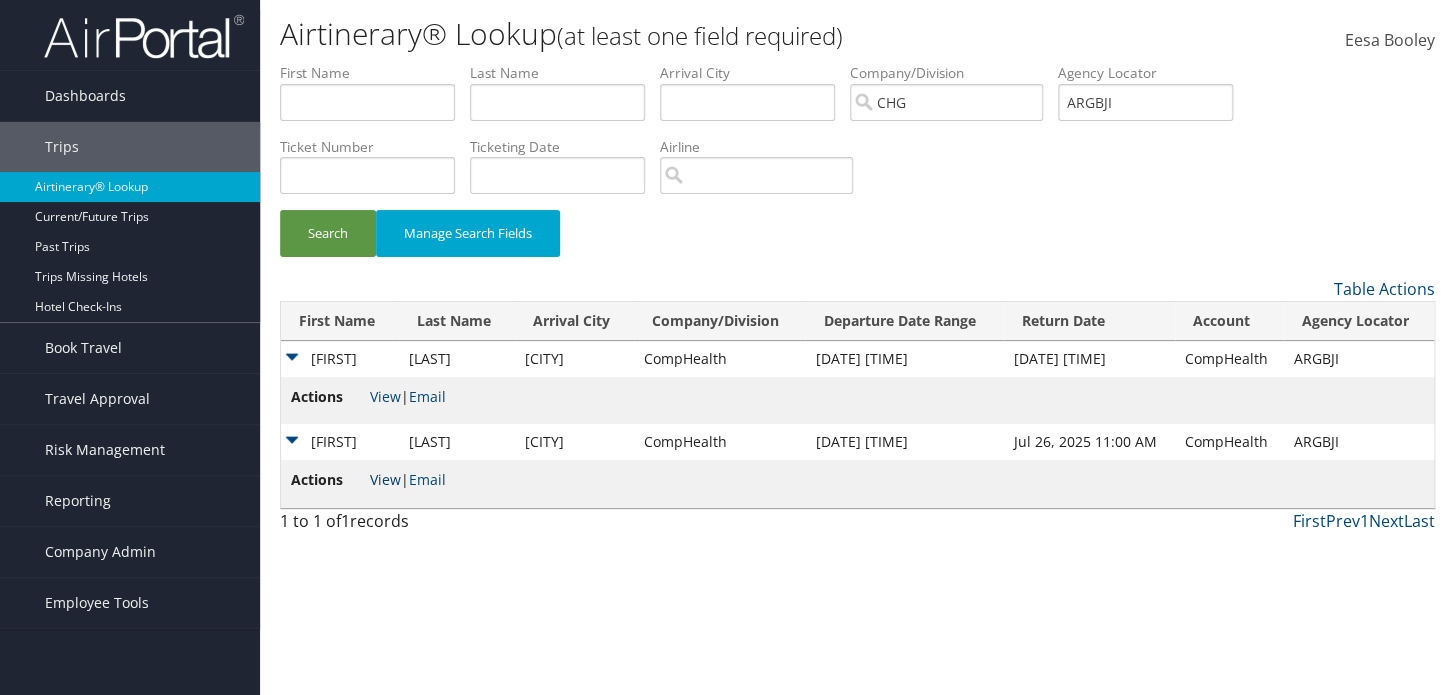 click on "View" at bounding box center (385, 479) 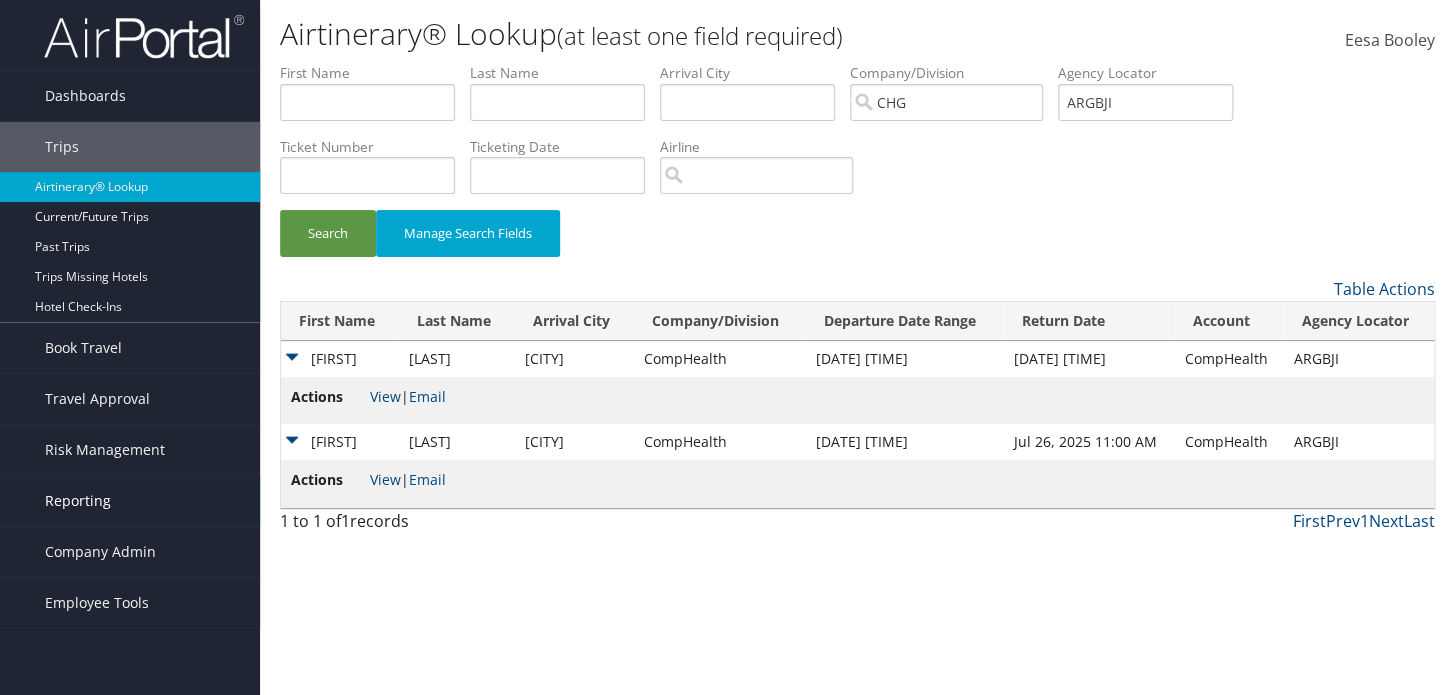 click on "Reporting" at bounding box center [130, 501] 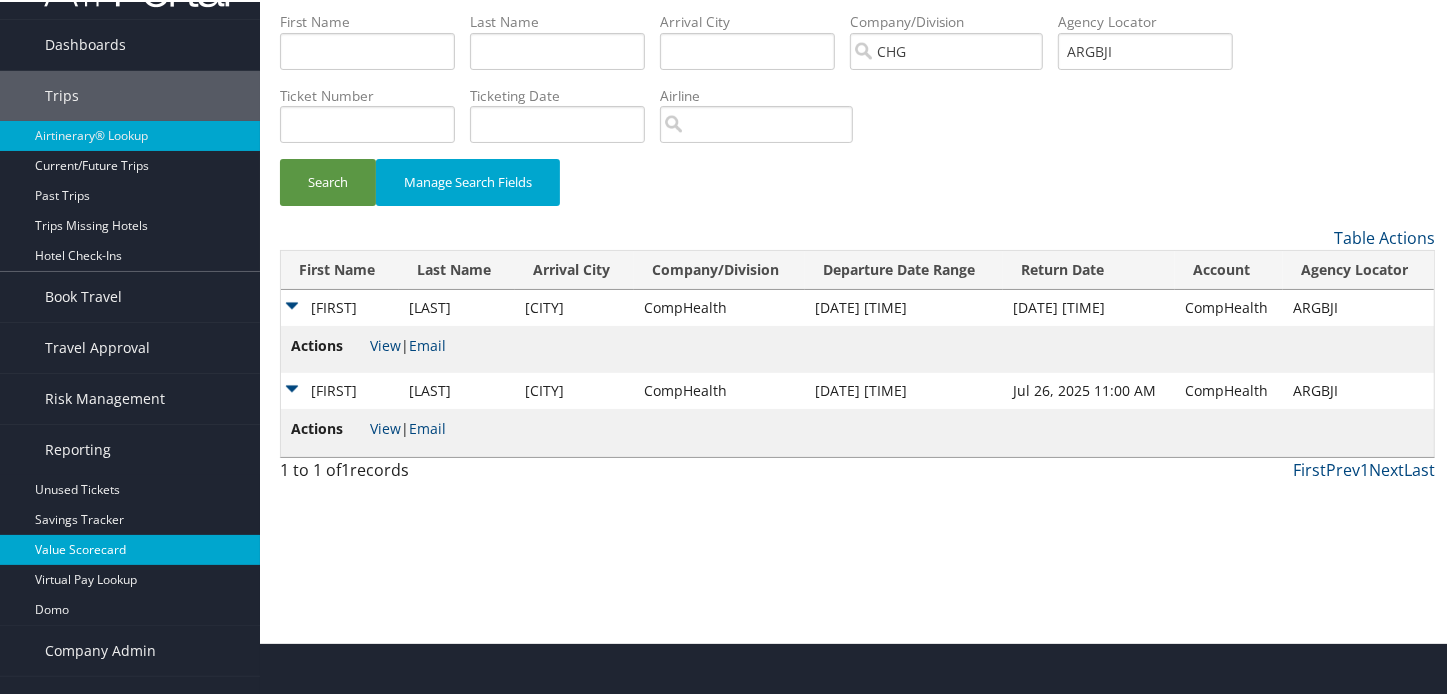 scroll, scrollTop: 82, scrollLeft: 0, axis: vertical 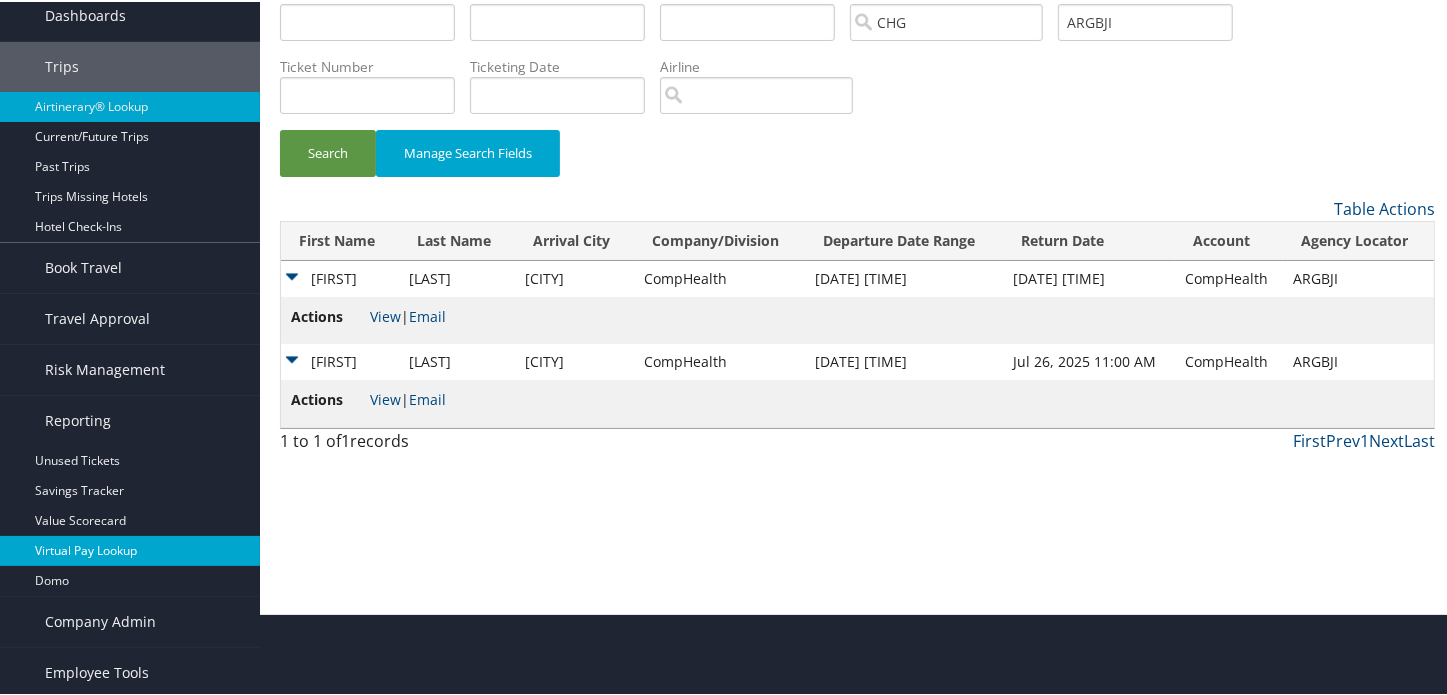 click on "Virtual Pay Lookup" at bounding box center [130, 549] 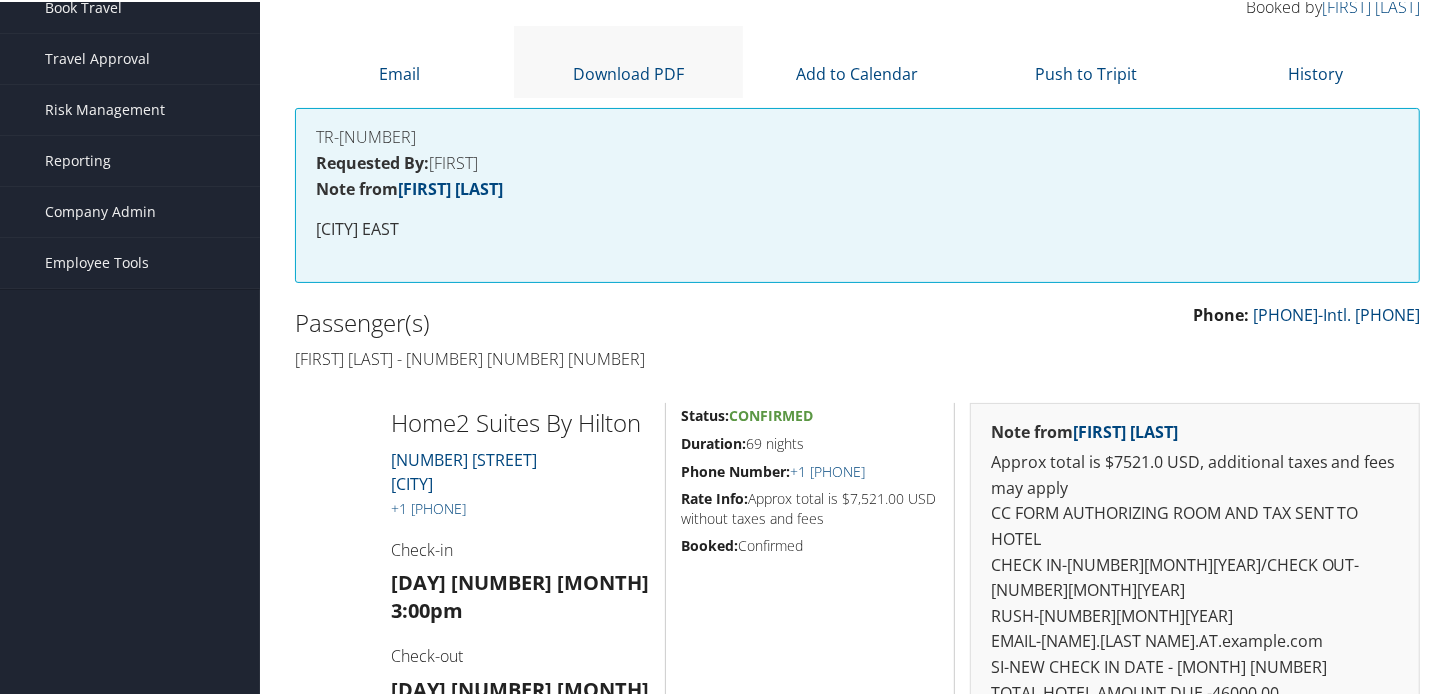 scroll, scrollTop: 30, scrollLeft: 0, axis: vertical 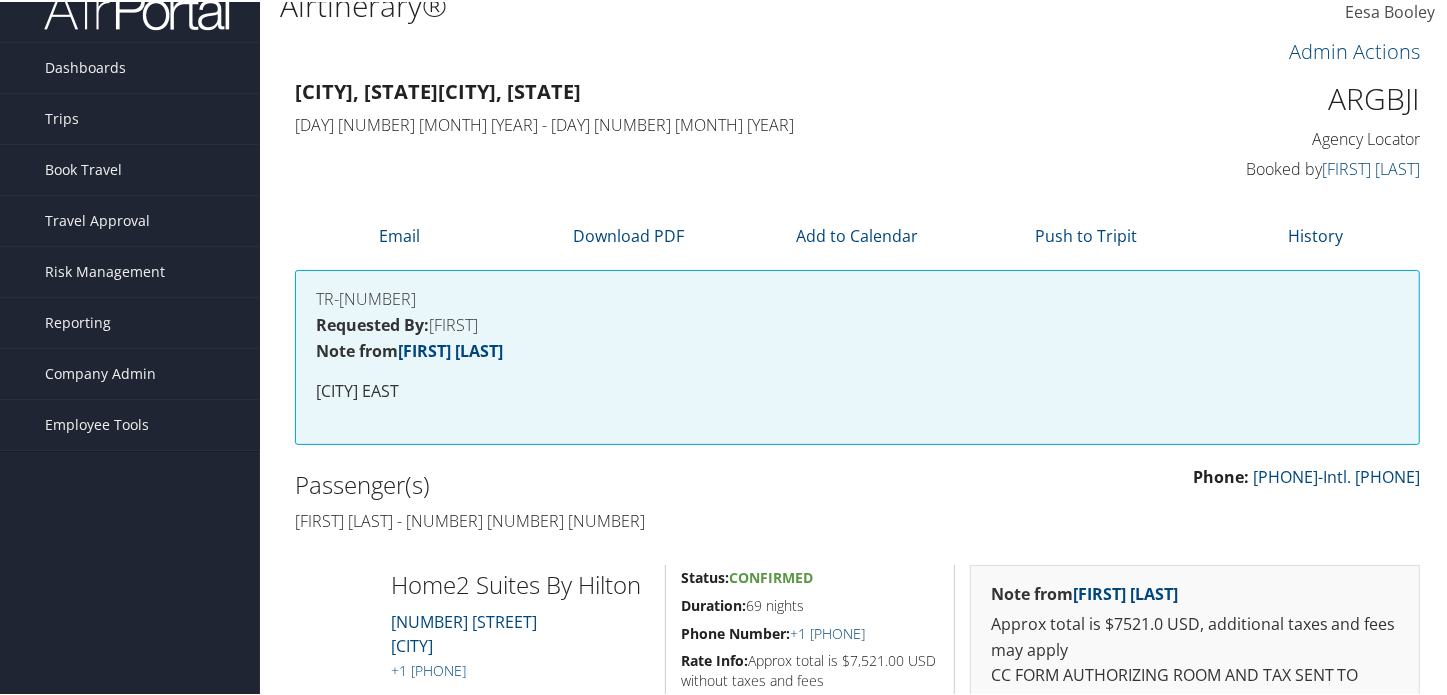 drag, startPoint x: 1446, startPoint y: 40, endPoint x: 1445, endPoint y: 52, distance: 12.0415945 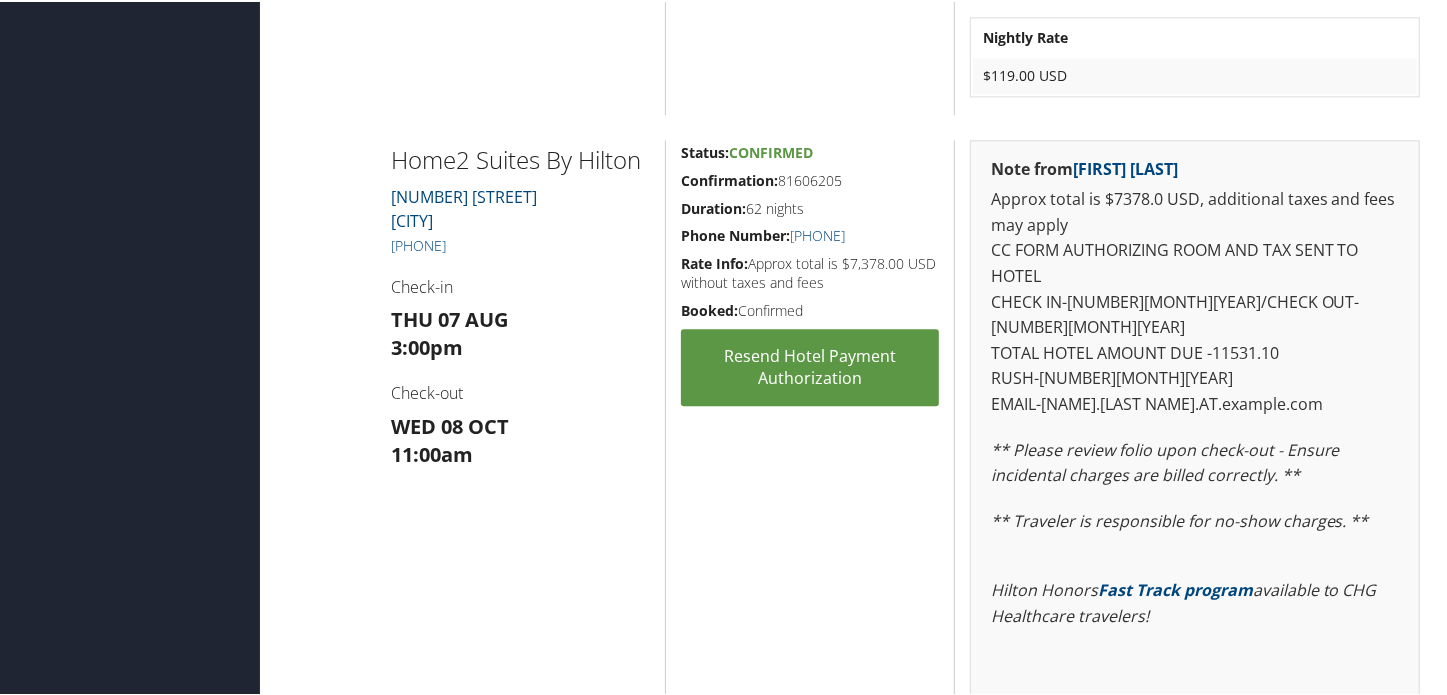 scroll, scrollTop: 8575, scrollLeft: 0, axis: vertical 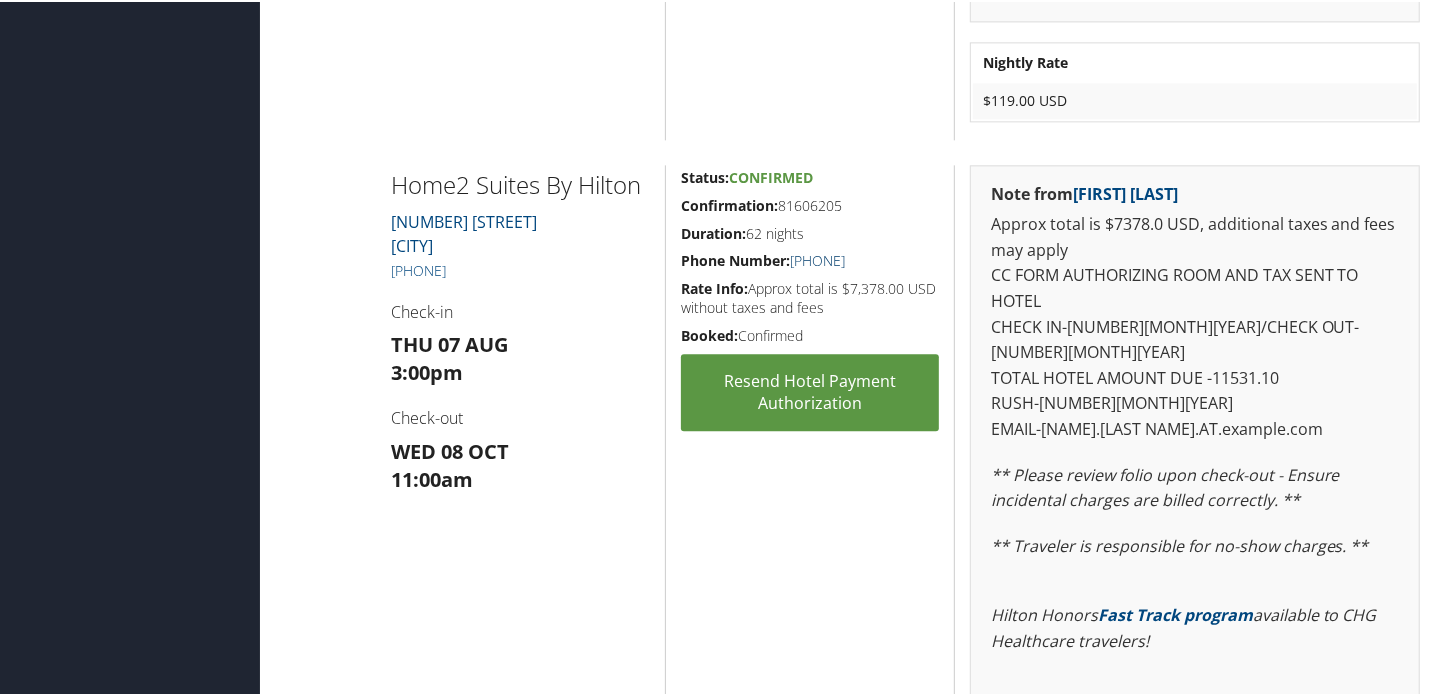 drag, startPoint x: 894, startPoint y: 258, endPoint x: 788, endPoint y: 258, distance: 106 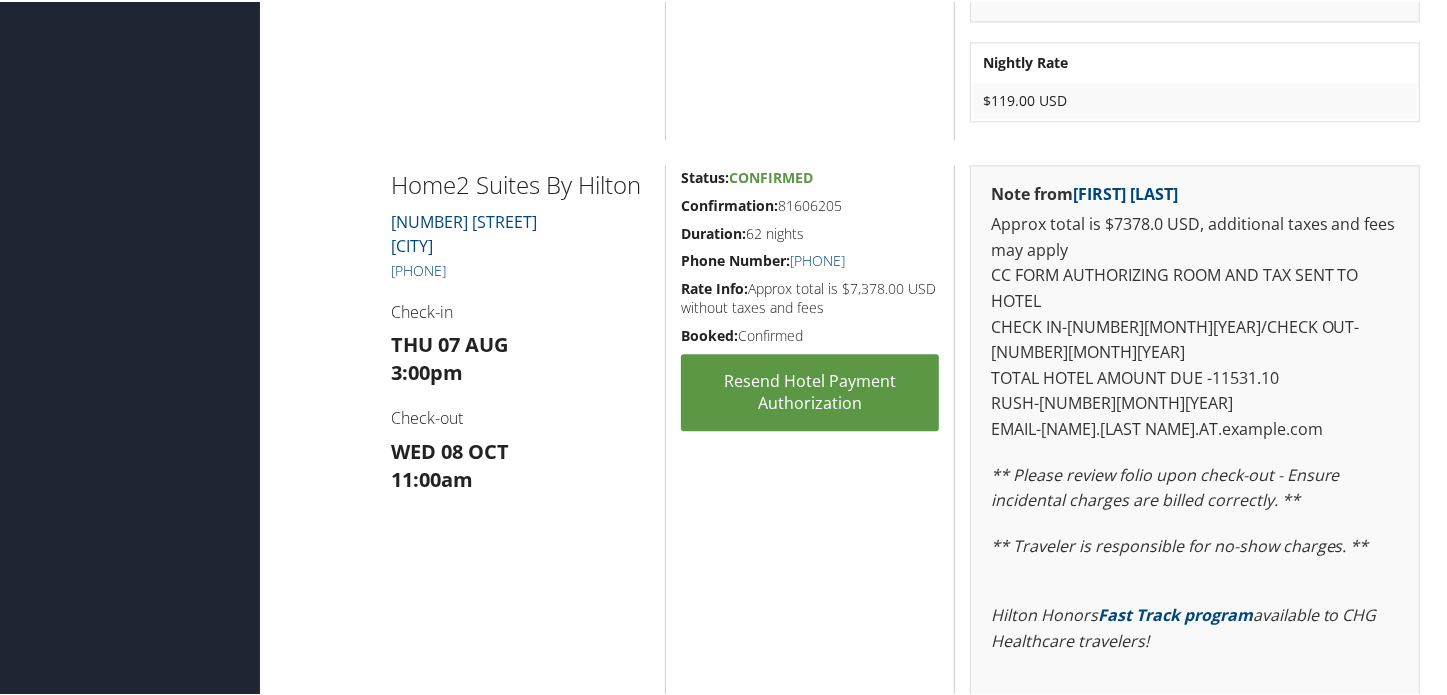 copy on "(608) 881-6666" 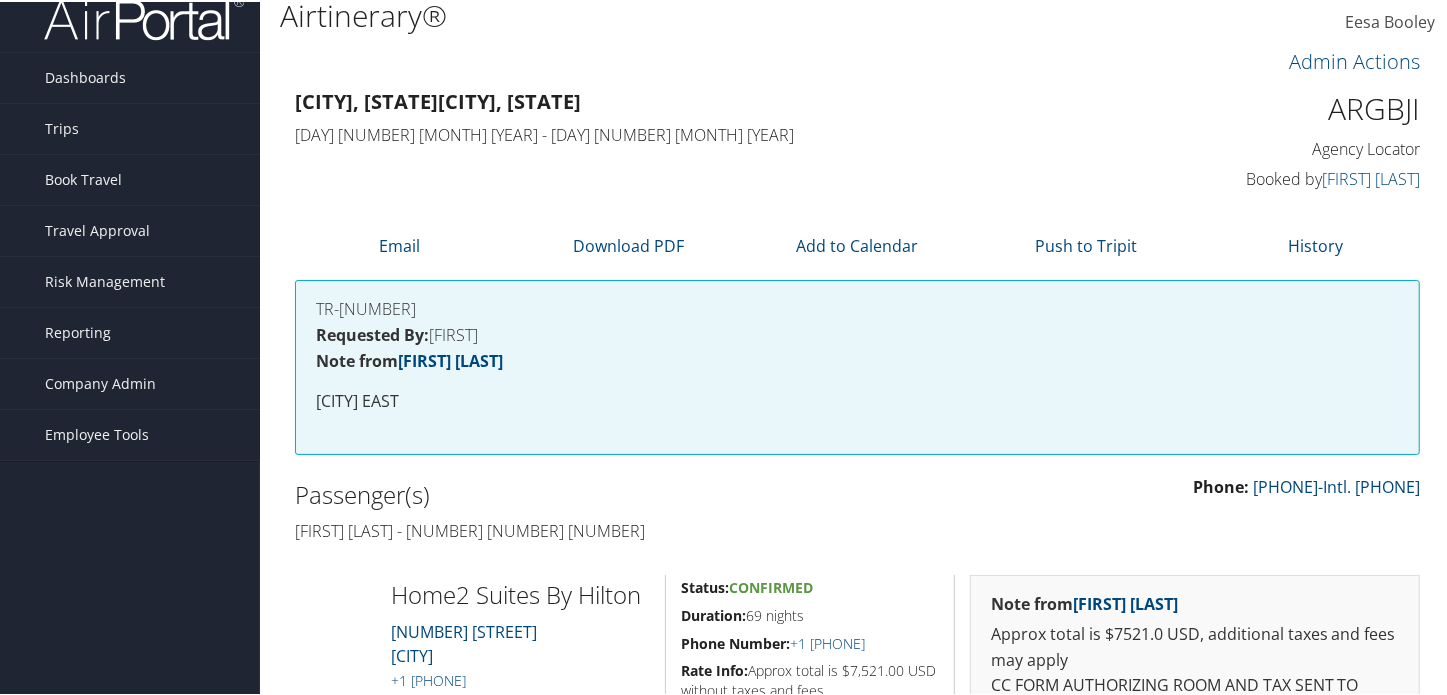 scroll, scrollTop: 272, scrollLeft: 0, axis: vertical 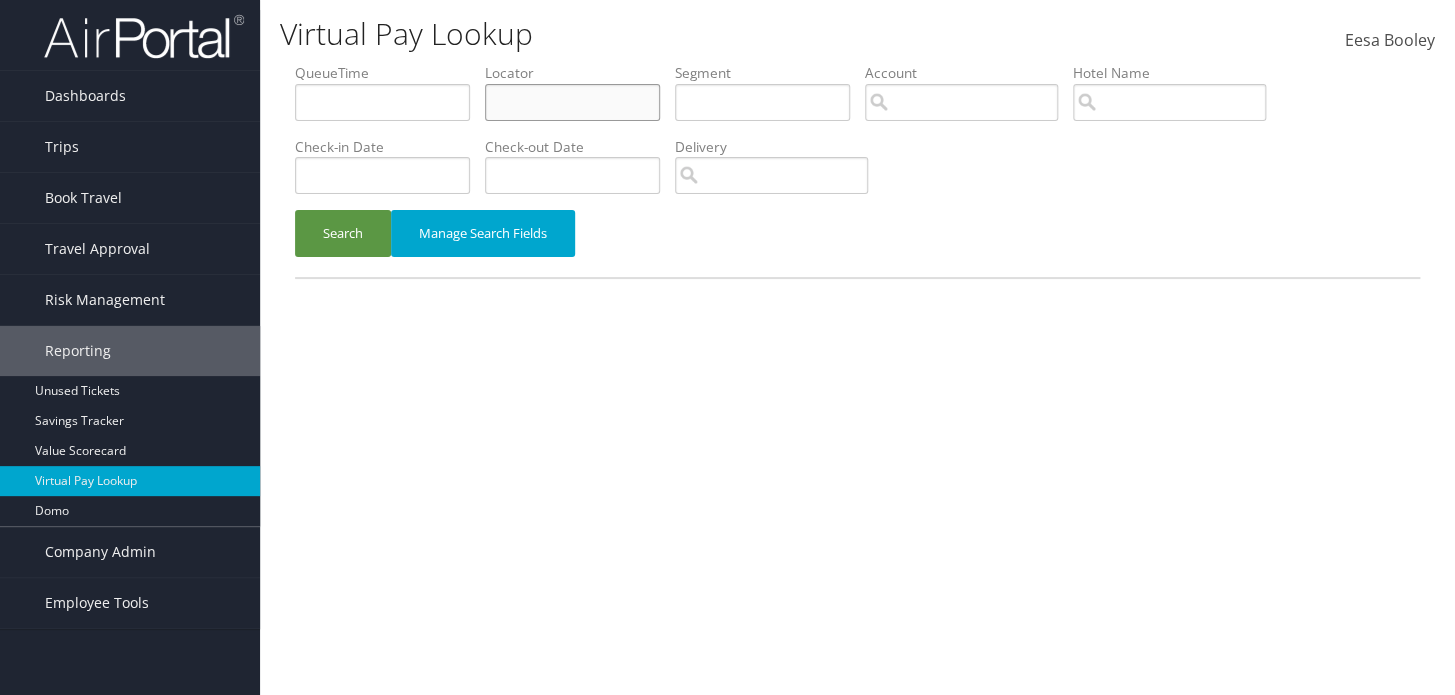 click at bounding box center [572, 102] 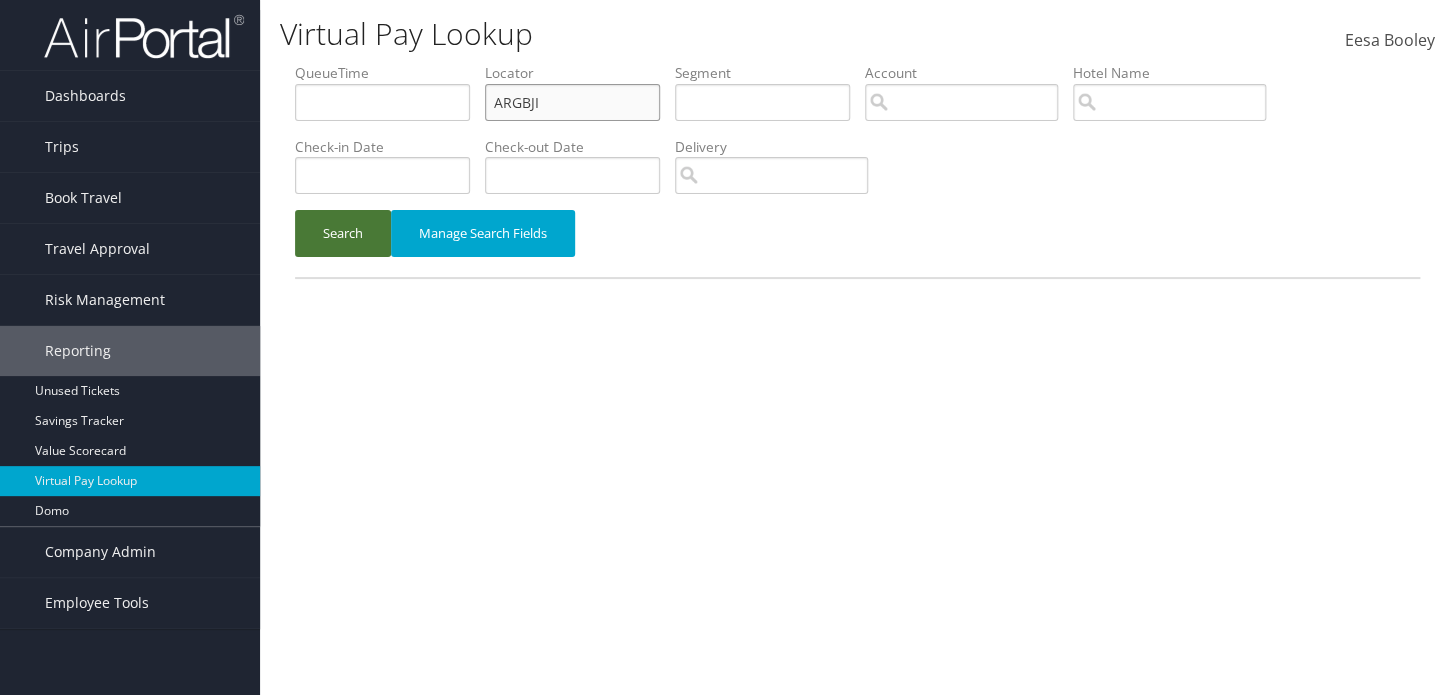 type on "ARGBJI" 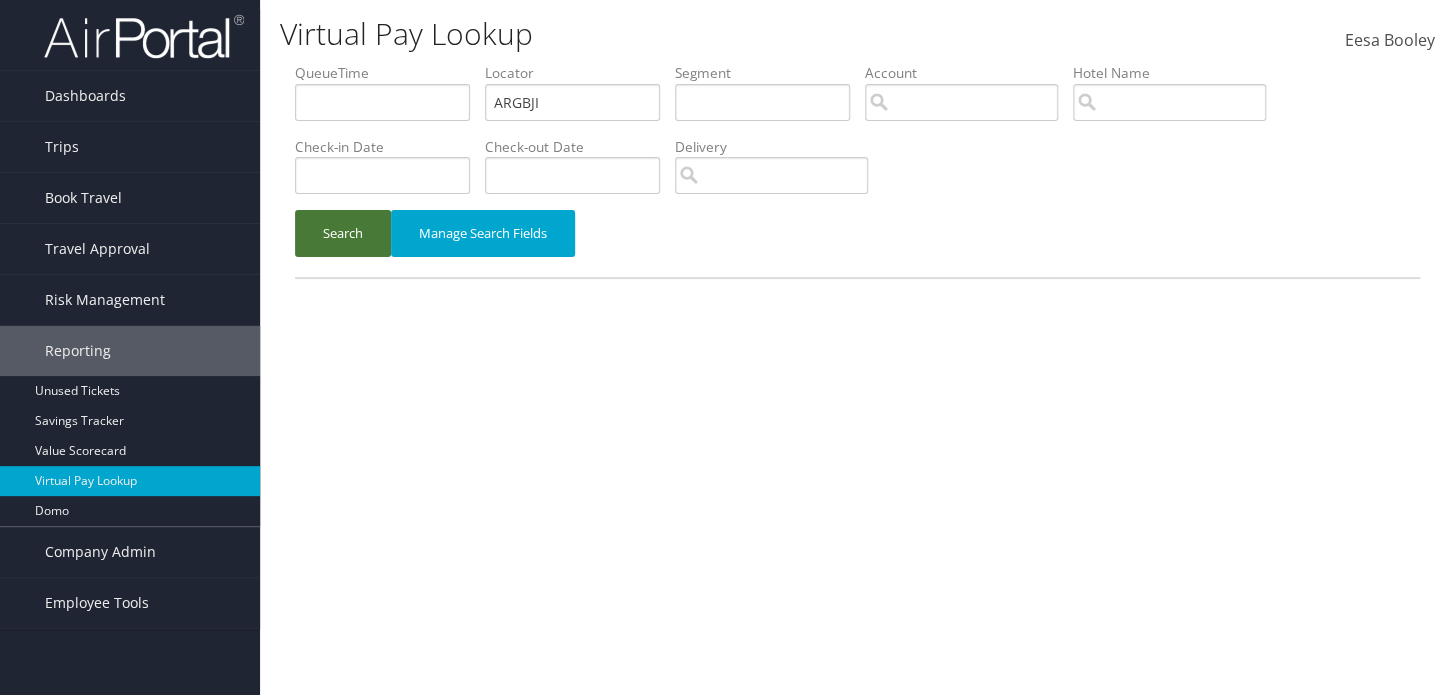 click on "Search" at bounding box center [343, 233] 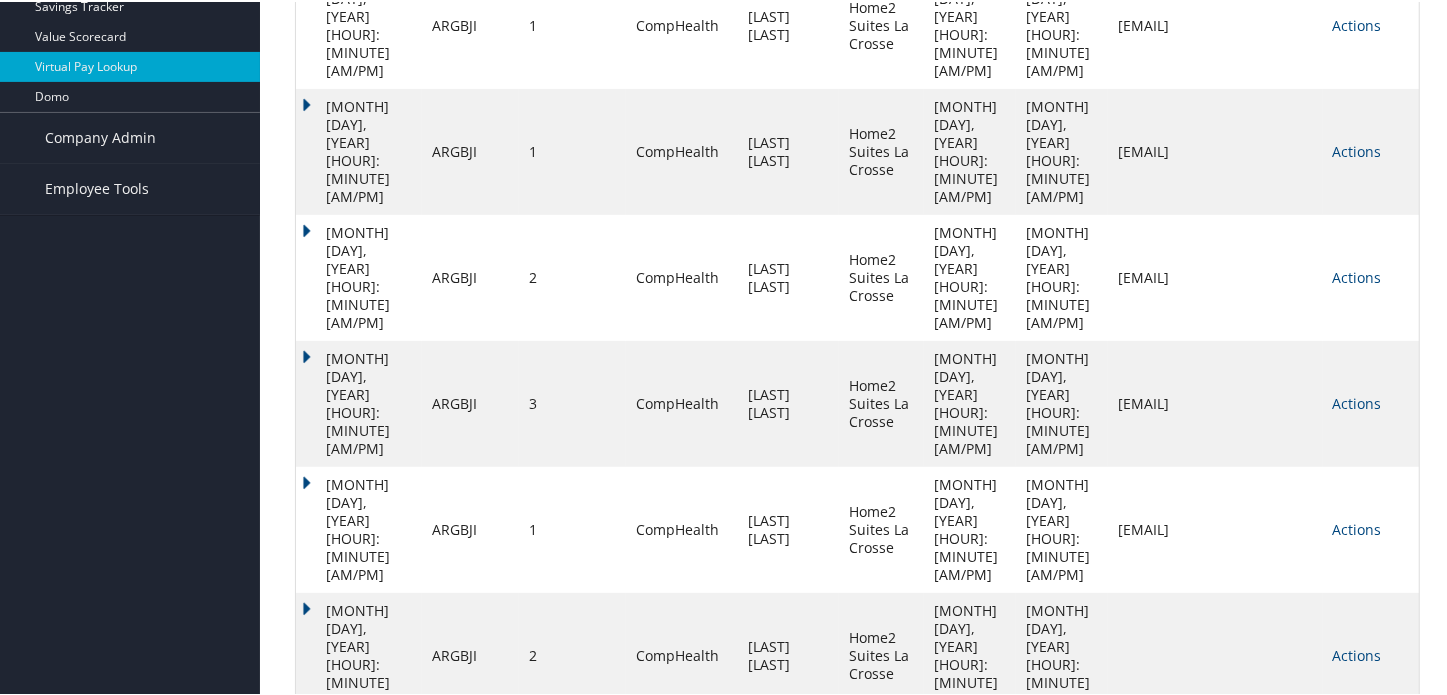 scroll, scrollTop: 432, scrollLeft: 0, axis: vertical 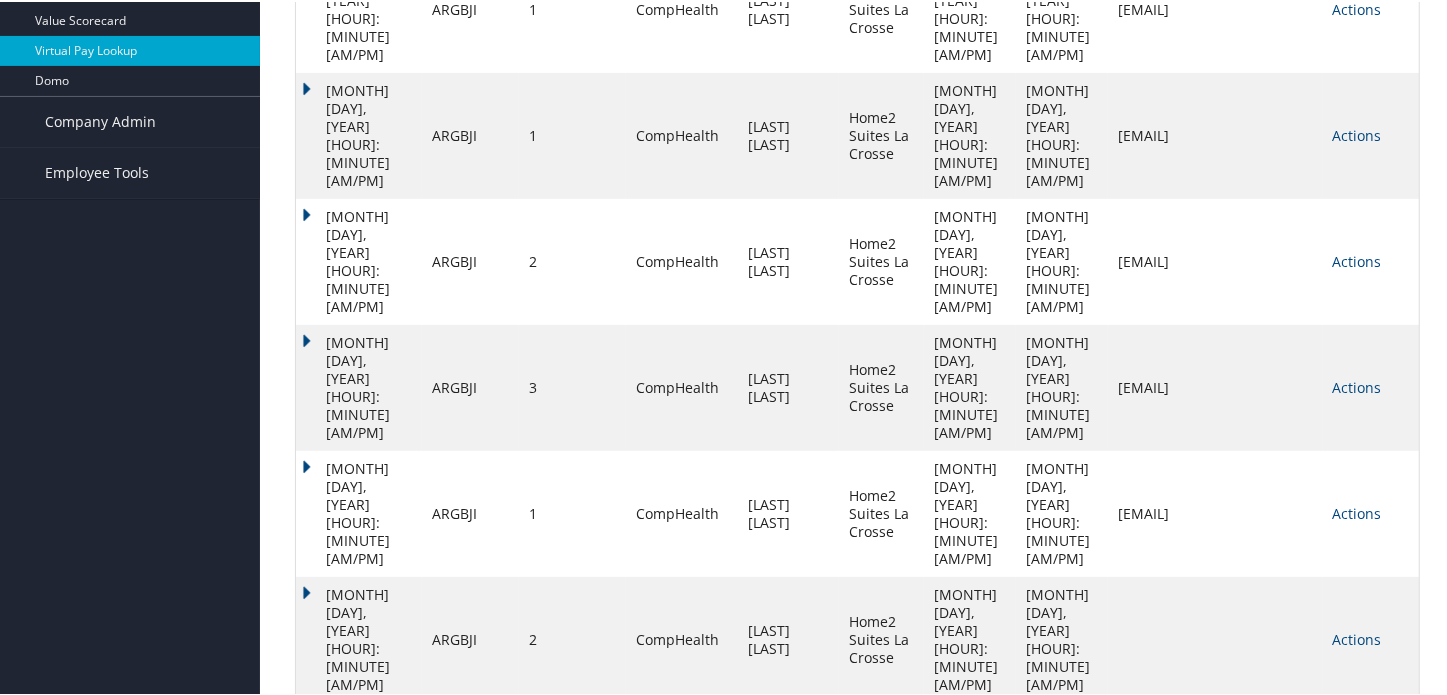 click on "Next" at bounding box center [1371, 1218] 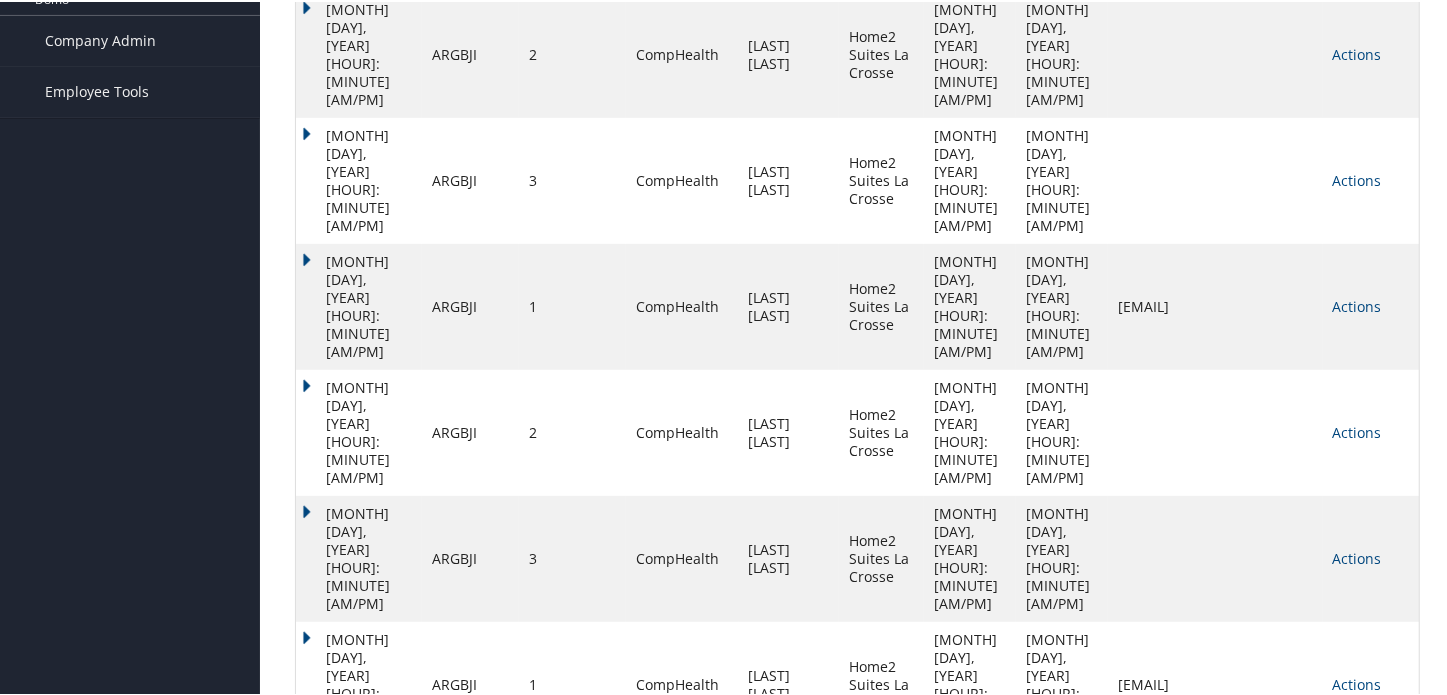 scroll, scrollTop: 612, scrollLeft: 0, axis: vertical 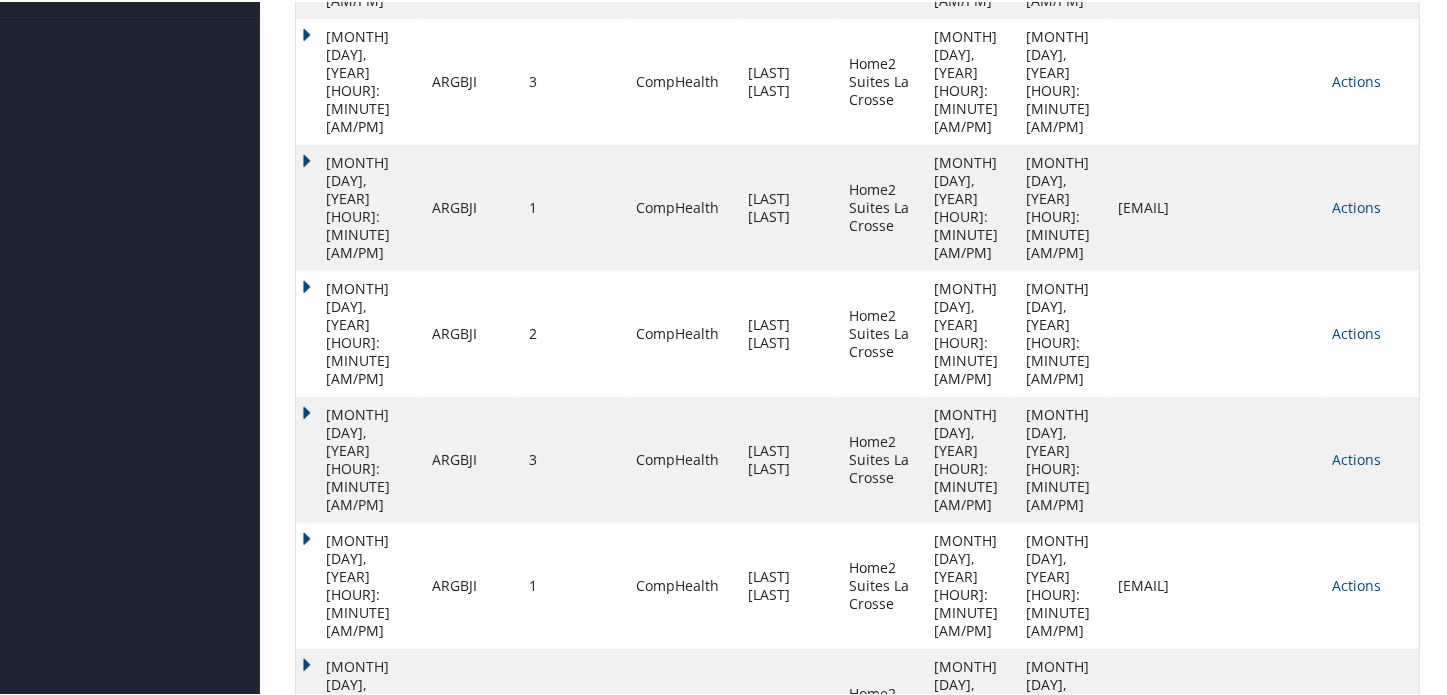 click on "Next" at bounding box center [1371, 1038] 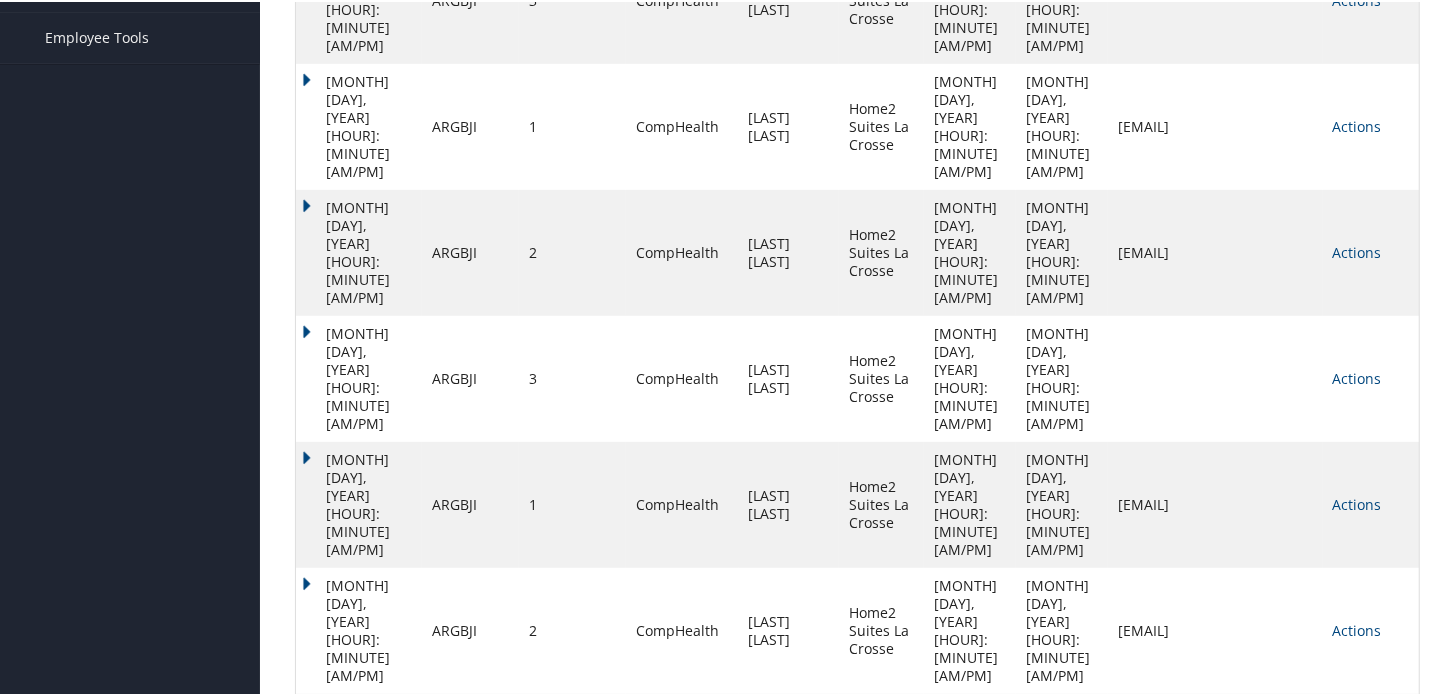 scroll, scrollTop: 612, scrollLeft: 0, axis: vertical 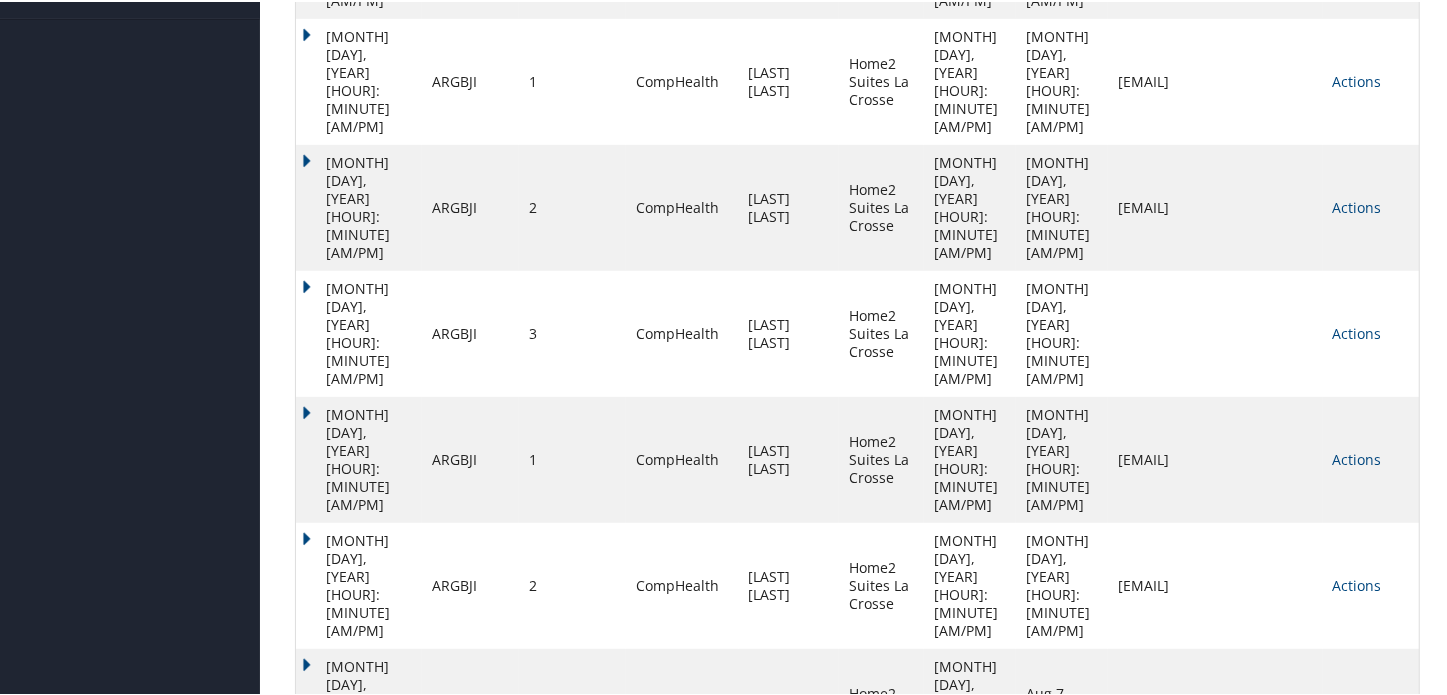 click on "Next" at bounding box center [1371, 1038] 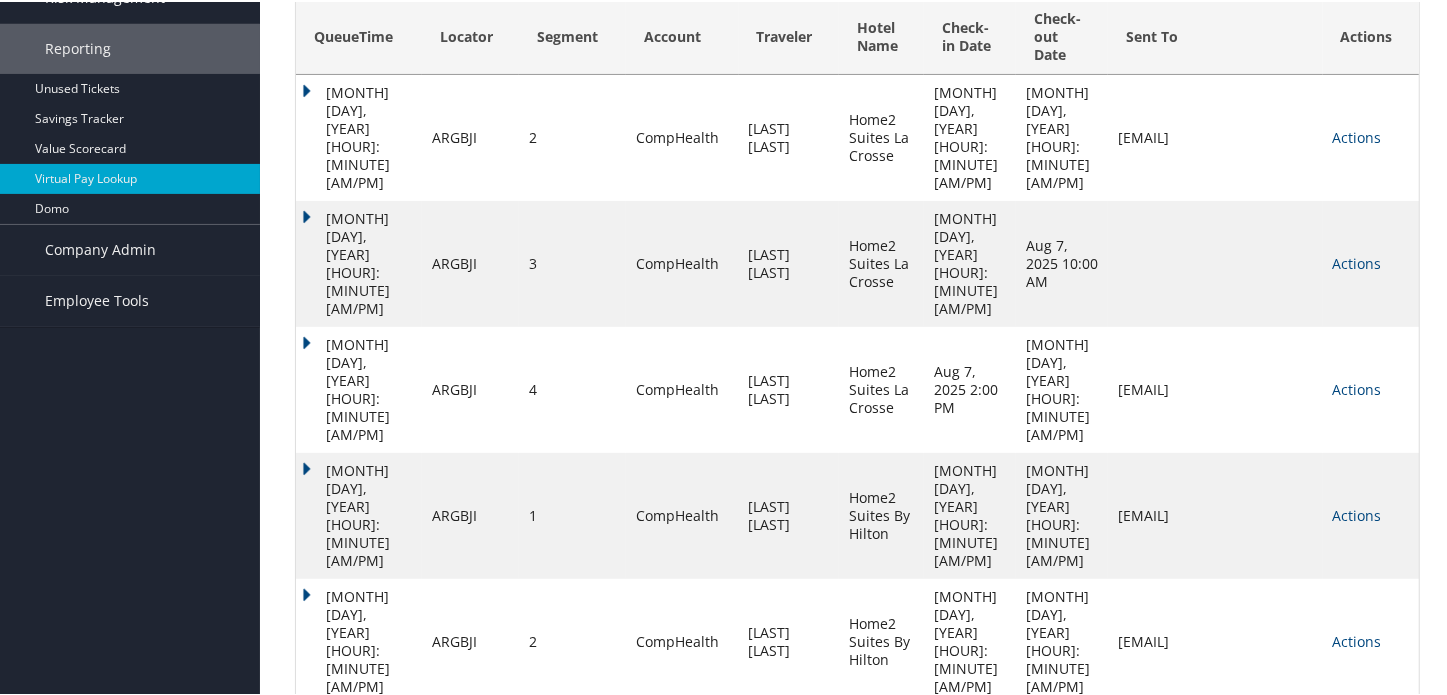 scroll, scrollTop: 213, scrollLeft: 0, axis: vertical 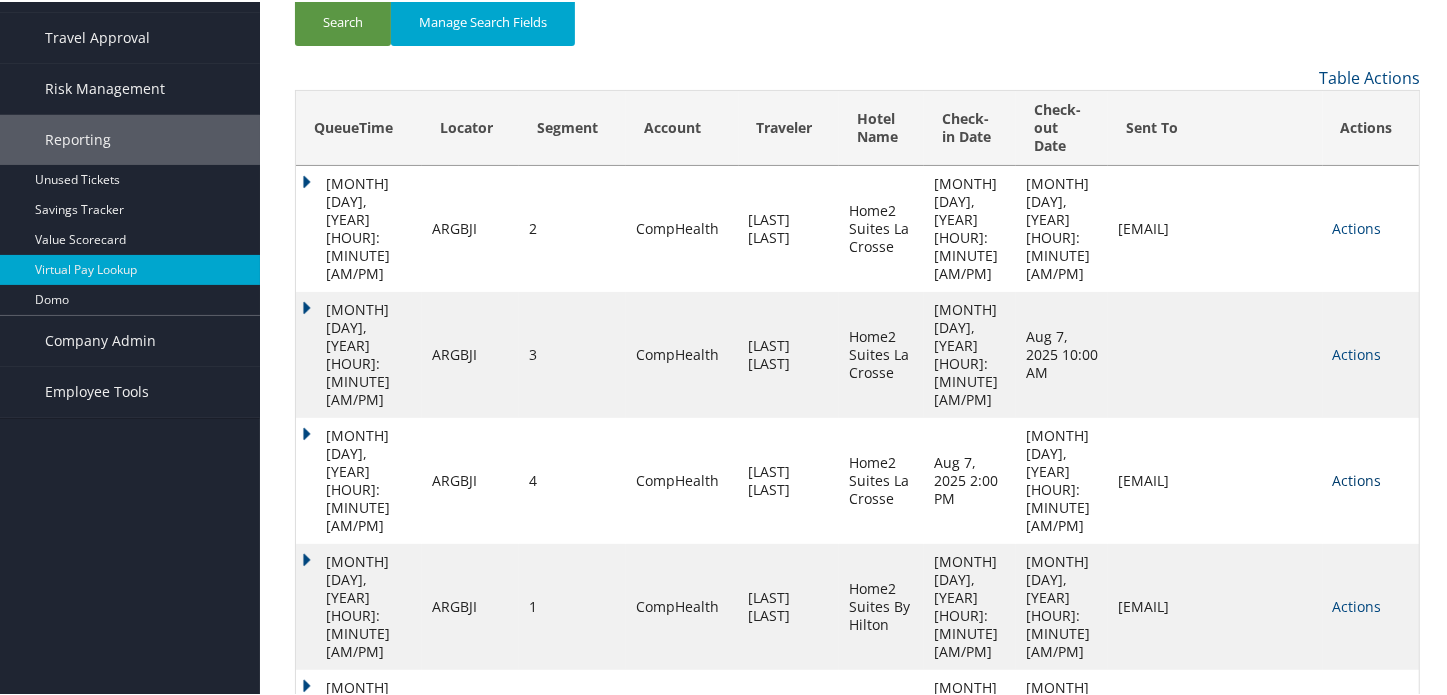 click on "Actions" at bounding box center (1357, 478) 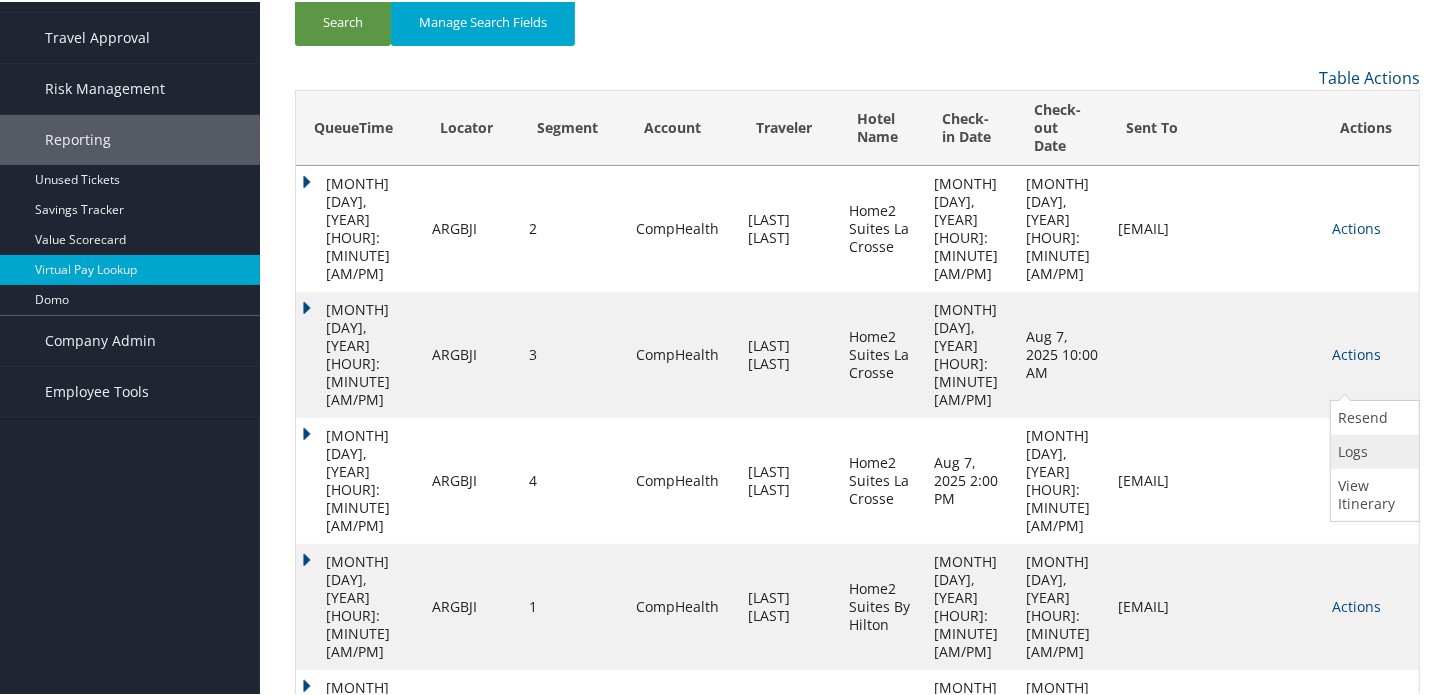 click on "Logs" at bounding box center [1372, 450] 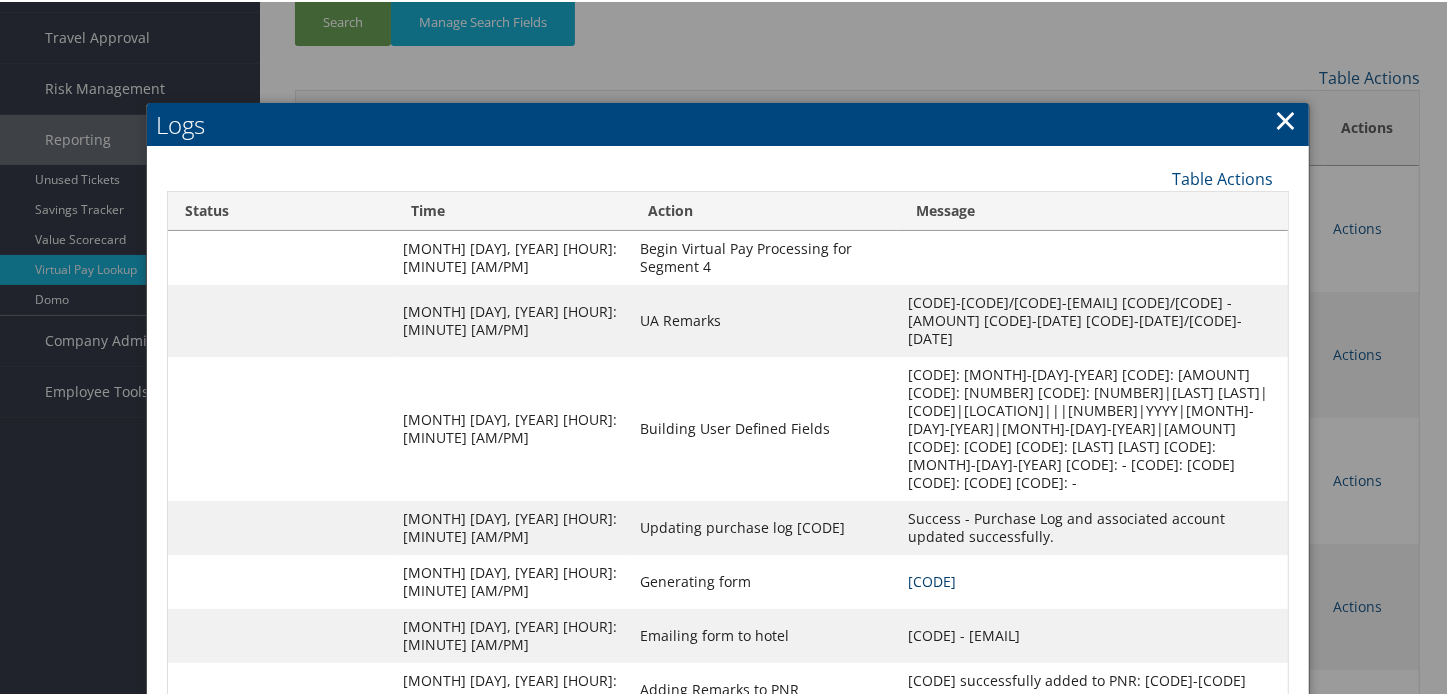 click on "ARGBJI-S4_1731432800840.pdf" at bounding box center (932, 579) 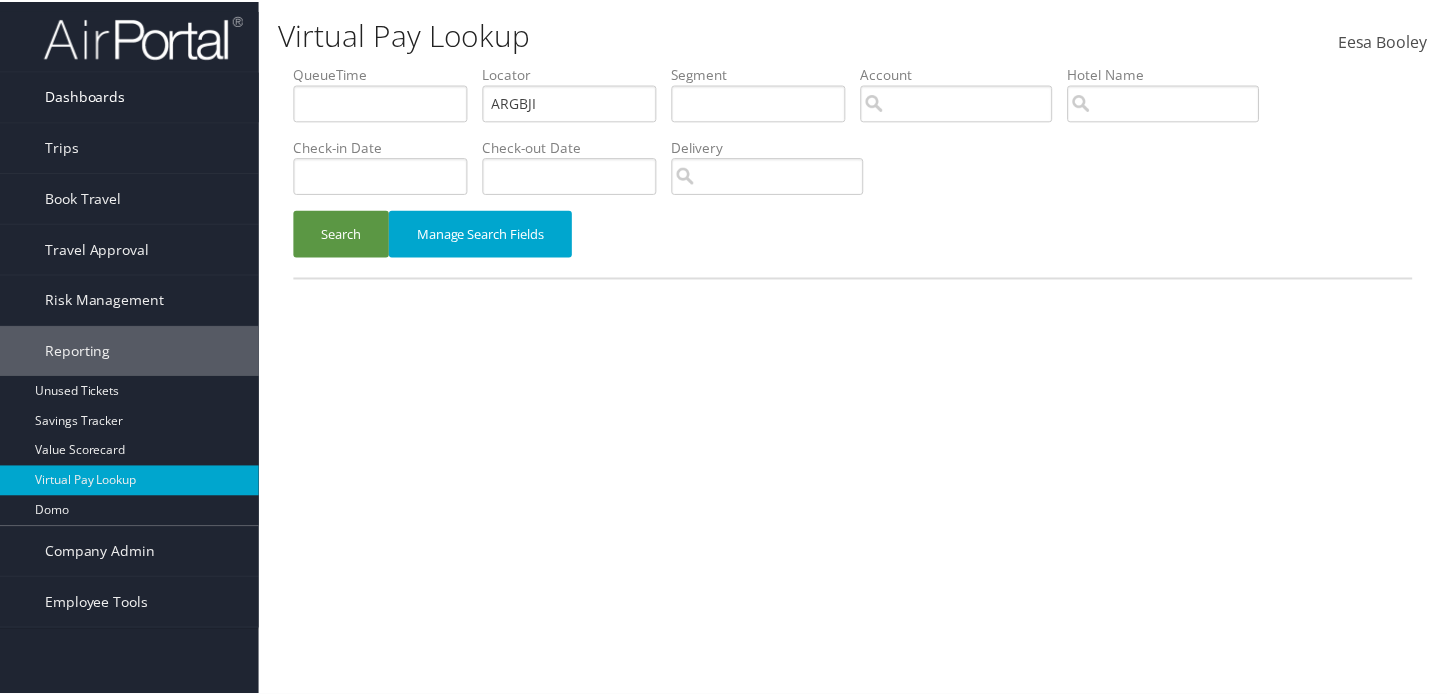 scroll, scrollTop: 0, scrollLeft: 0, axis: both 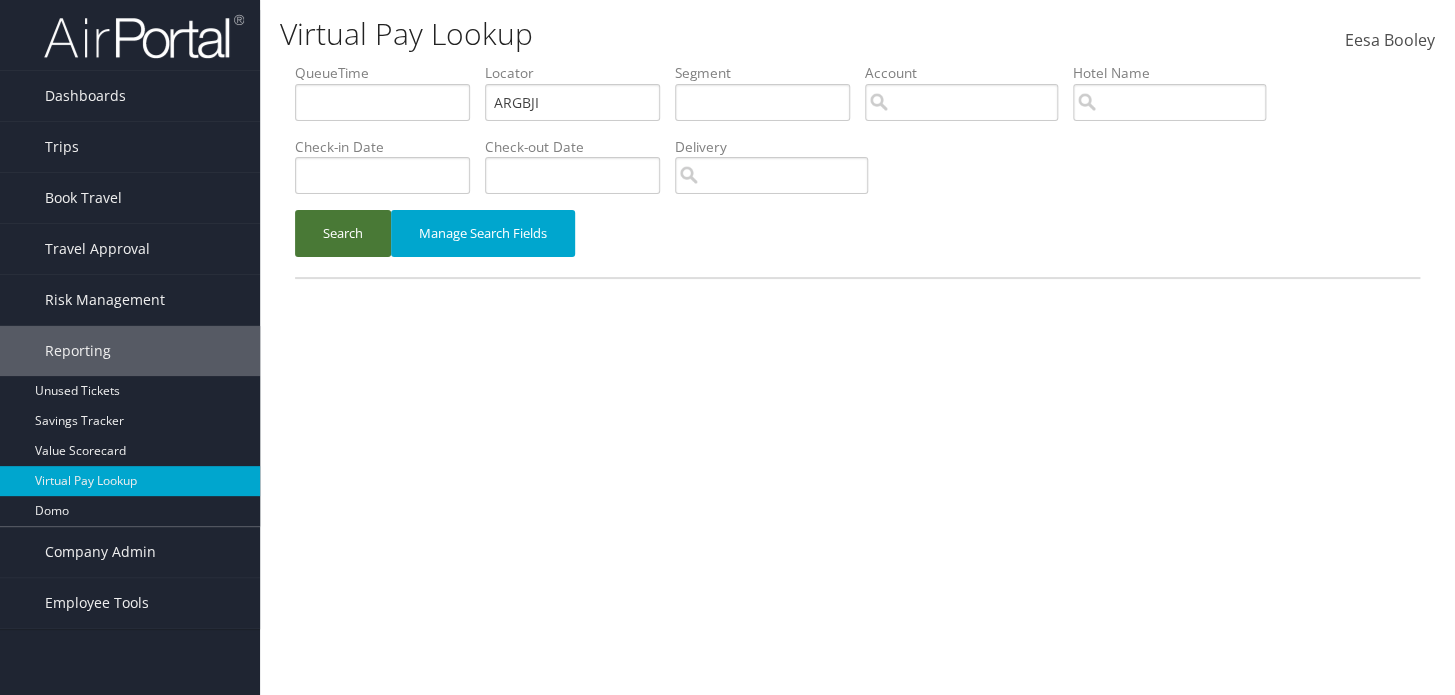 click on "Search" at bounding box center [343, 233] 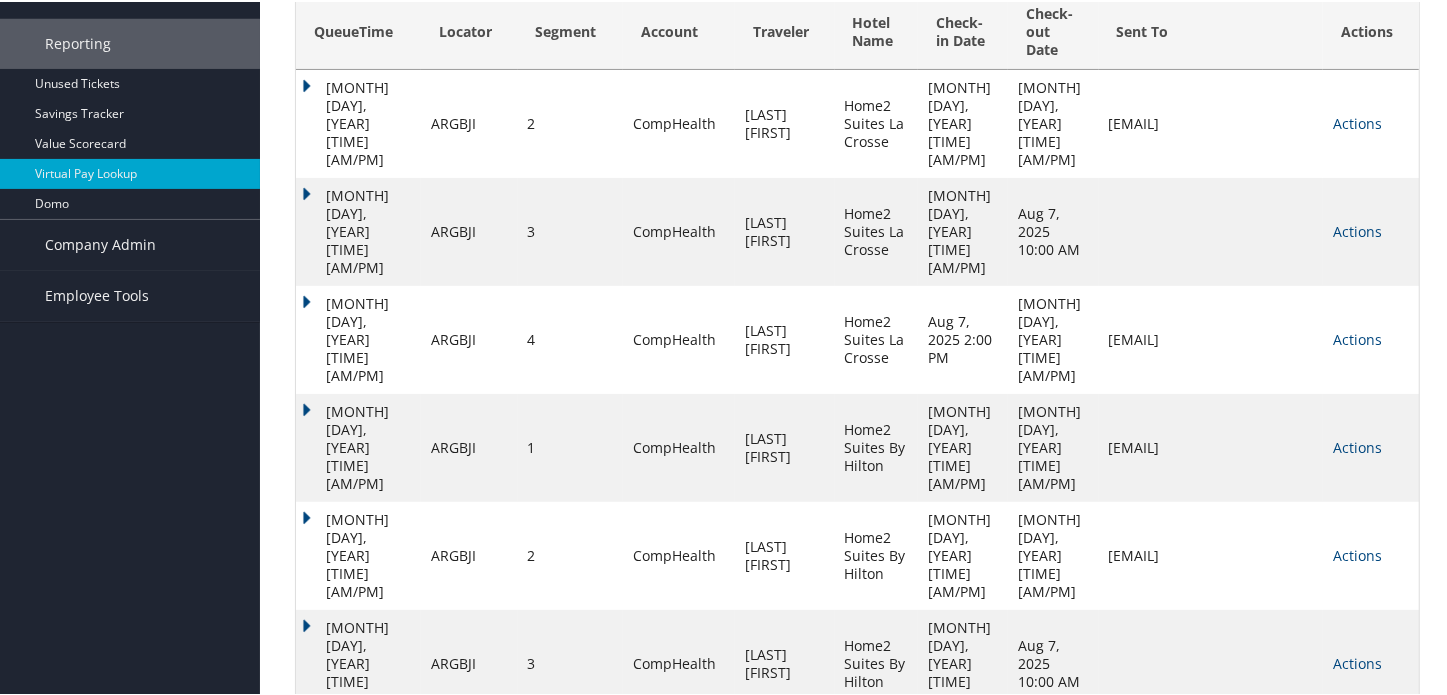 scroll, scrollTop: 486, scrollLeft: 0, axis: vertical 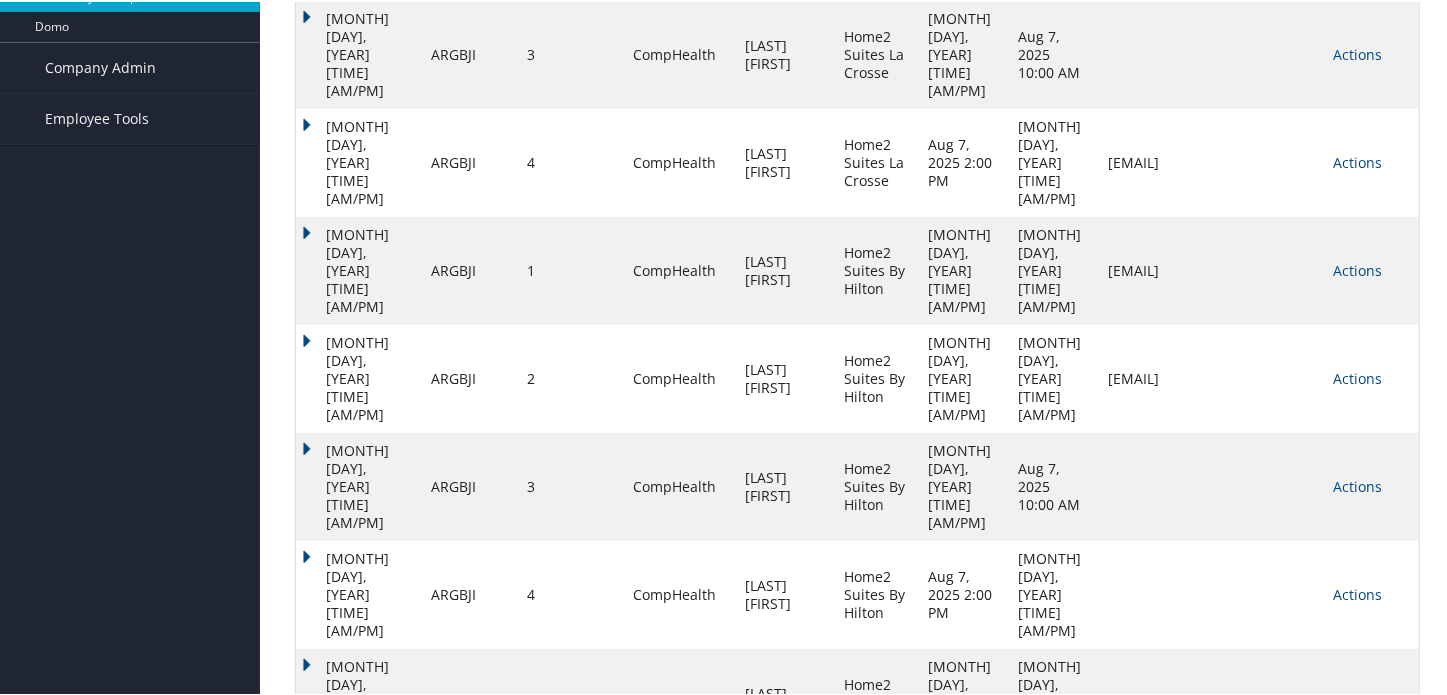 click on "Next" at bounding box center [1371, 984] 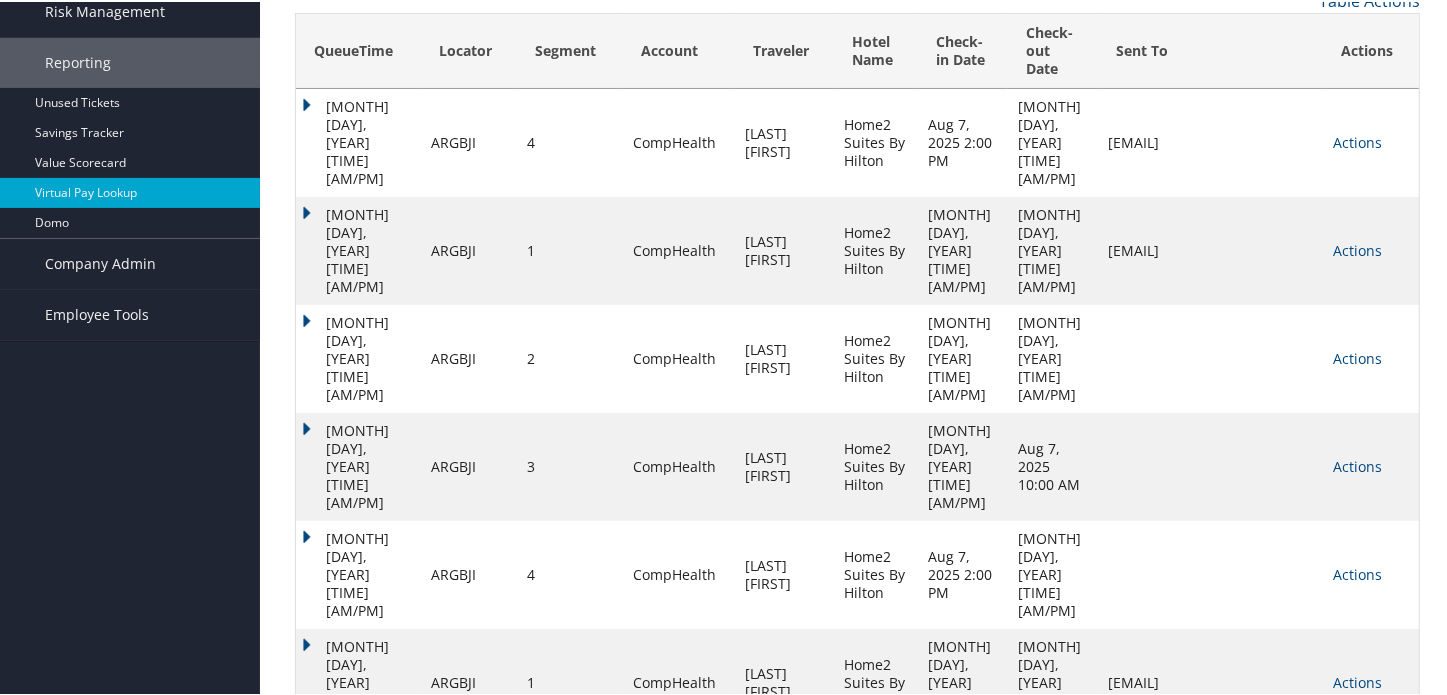 scroll, scrollTop: 432, scrollLeft: 0, axis: vertical 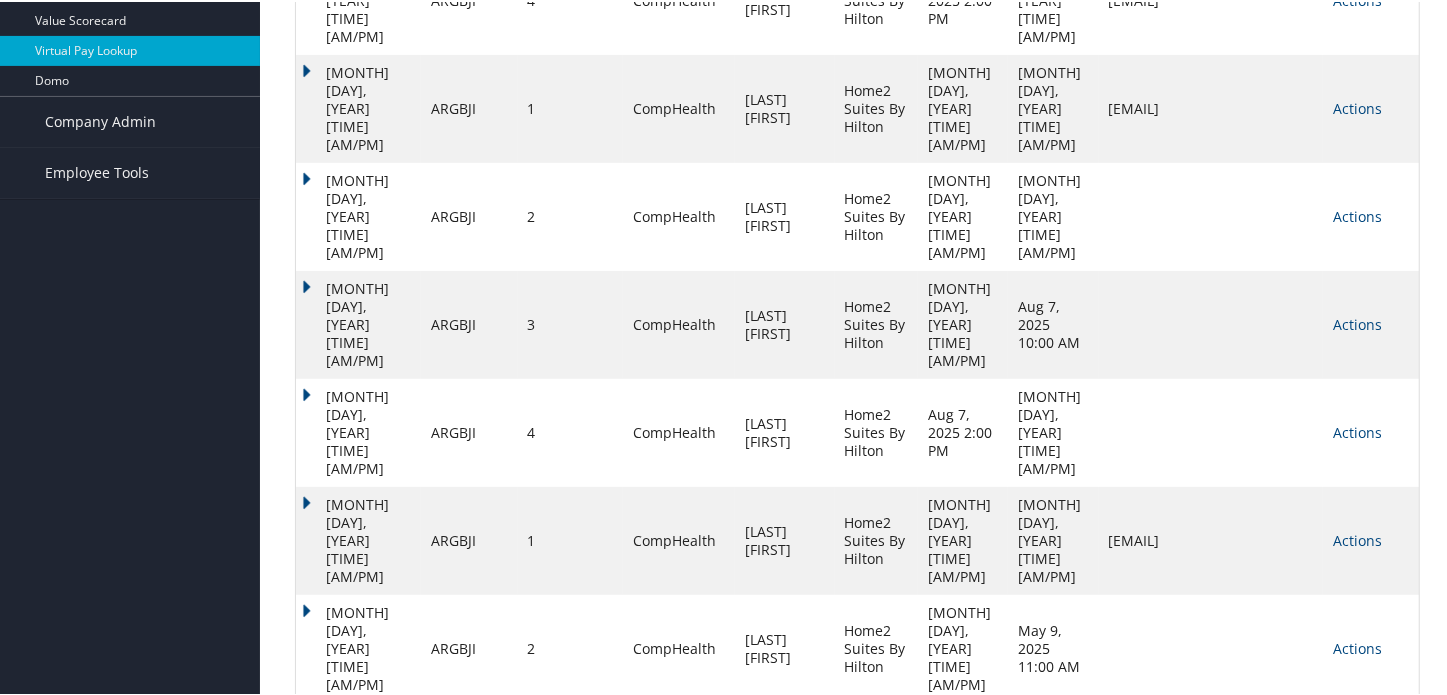 click on "Next" at bounding box center [1371, 1038] 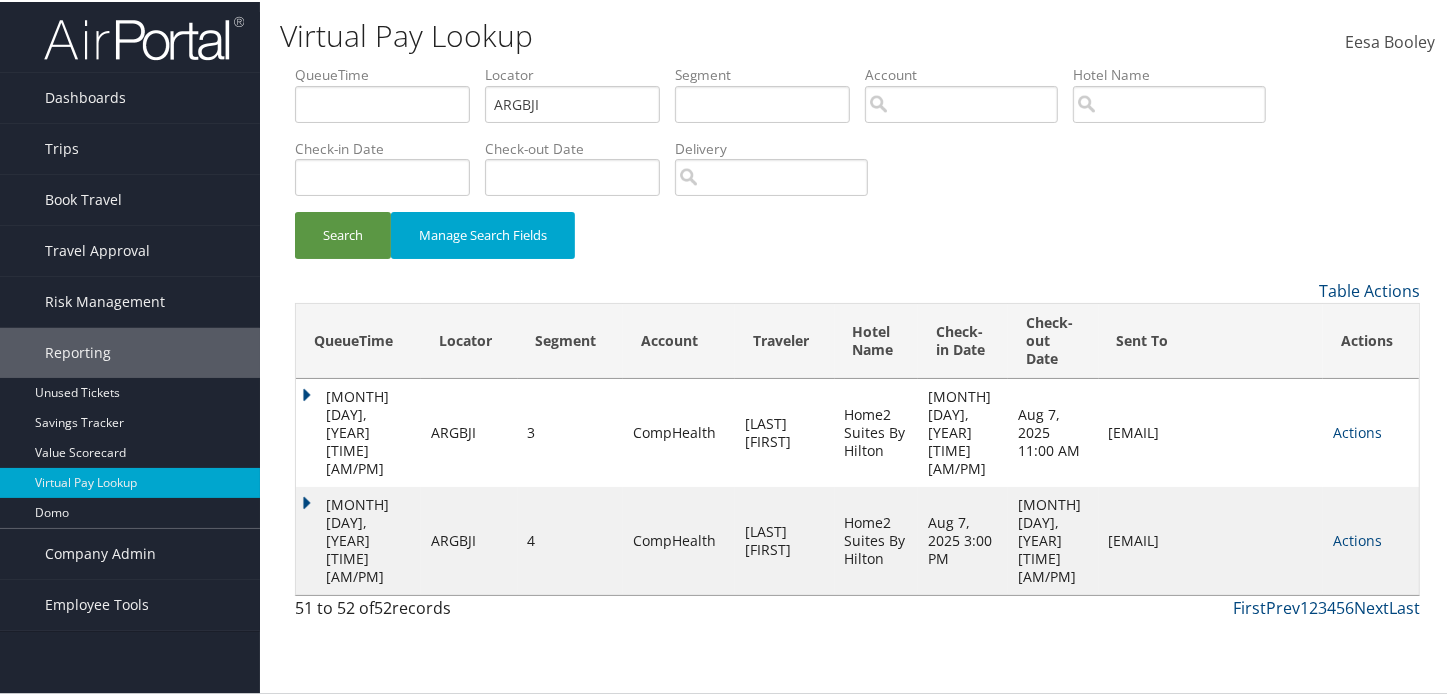 scroll, scrollTop: 0, scrollLeft: 0, axis: both 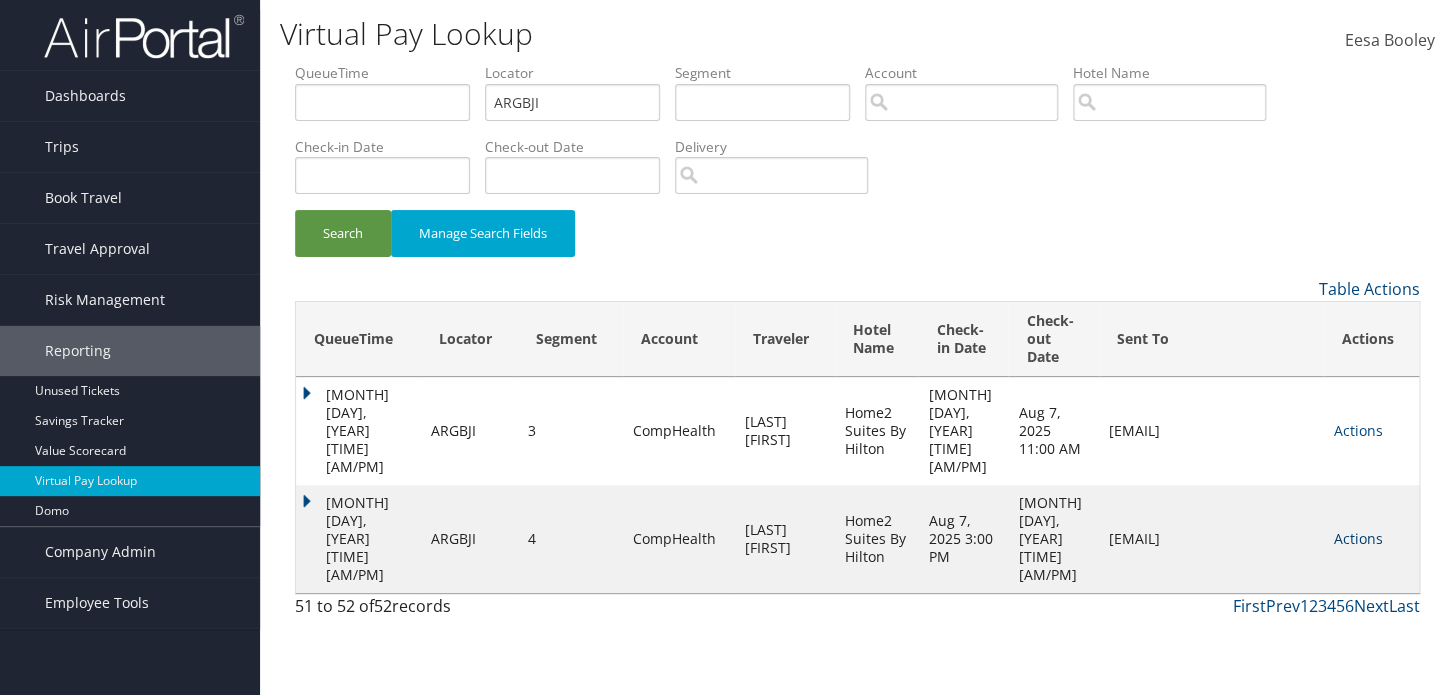click on "Actions" at bounding box center [1357, 538] 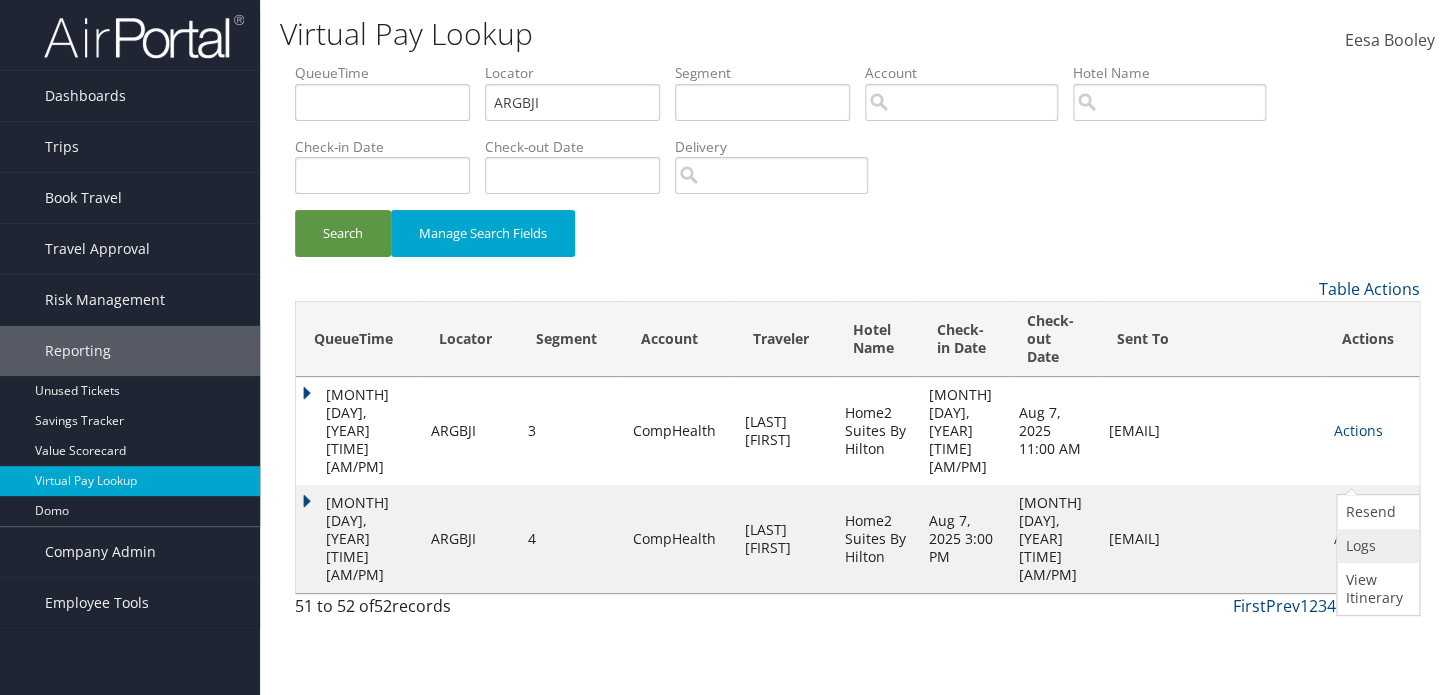 click on "Logs" at bounding box center (1375, 546) 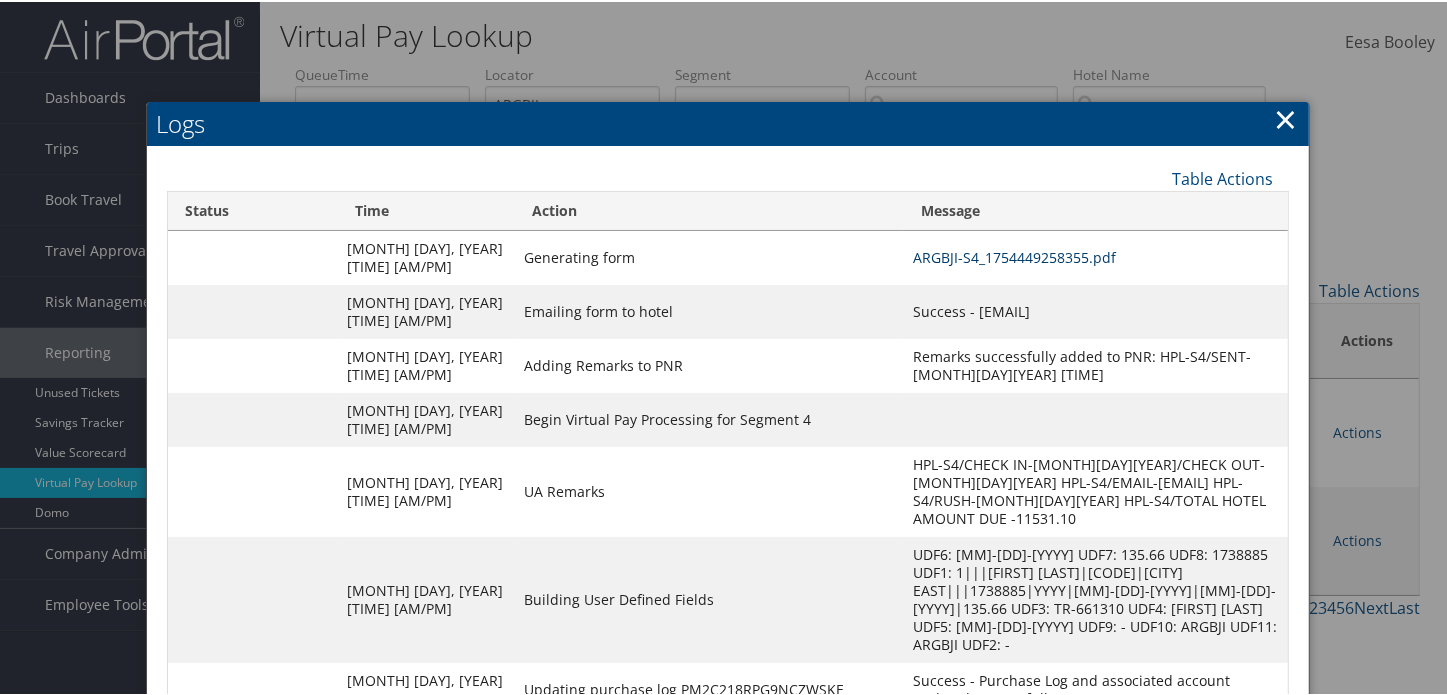 drag, startPoint x: 883, startPoint y: 258, endPoint x: 889, endPoint y: 270, distance: 13.416408 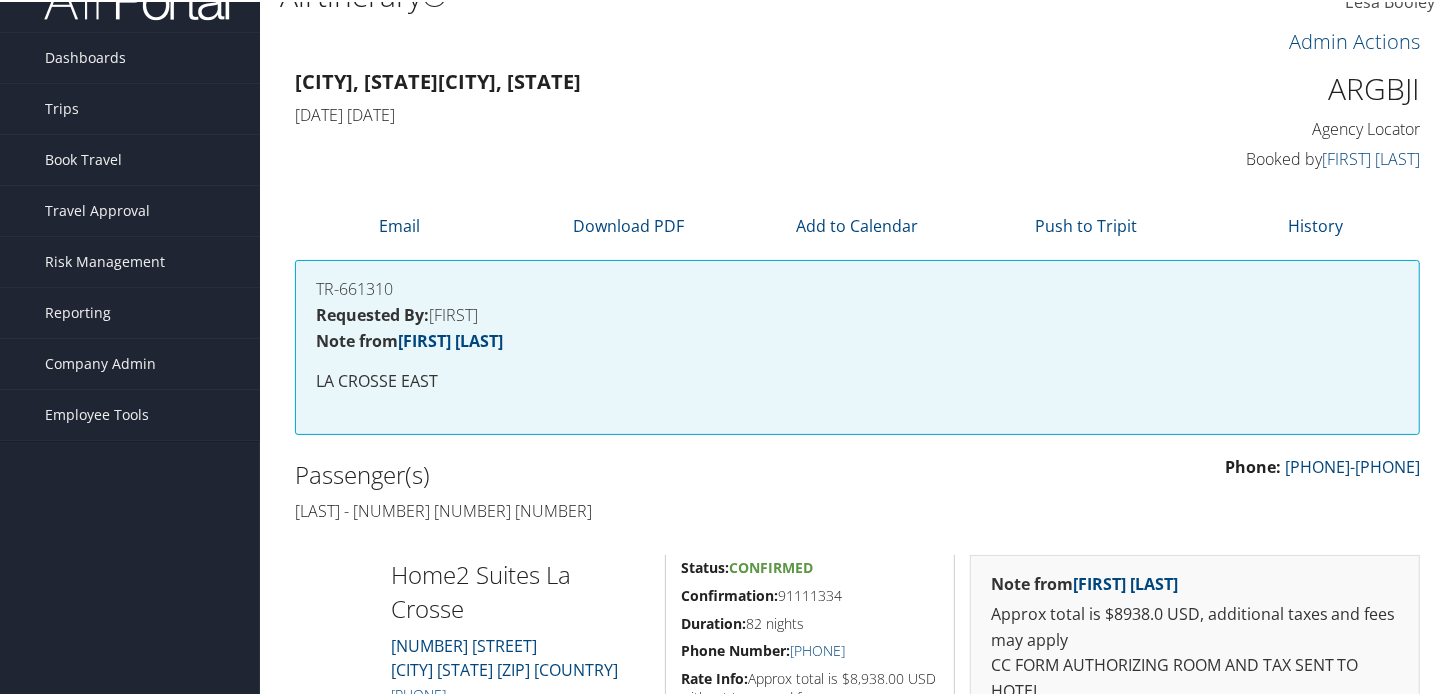 scroll, scrollTop: 0, scrollLeft: 0, axis: both 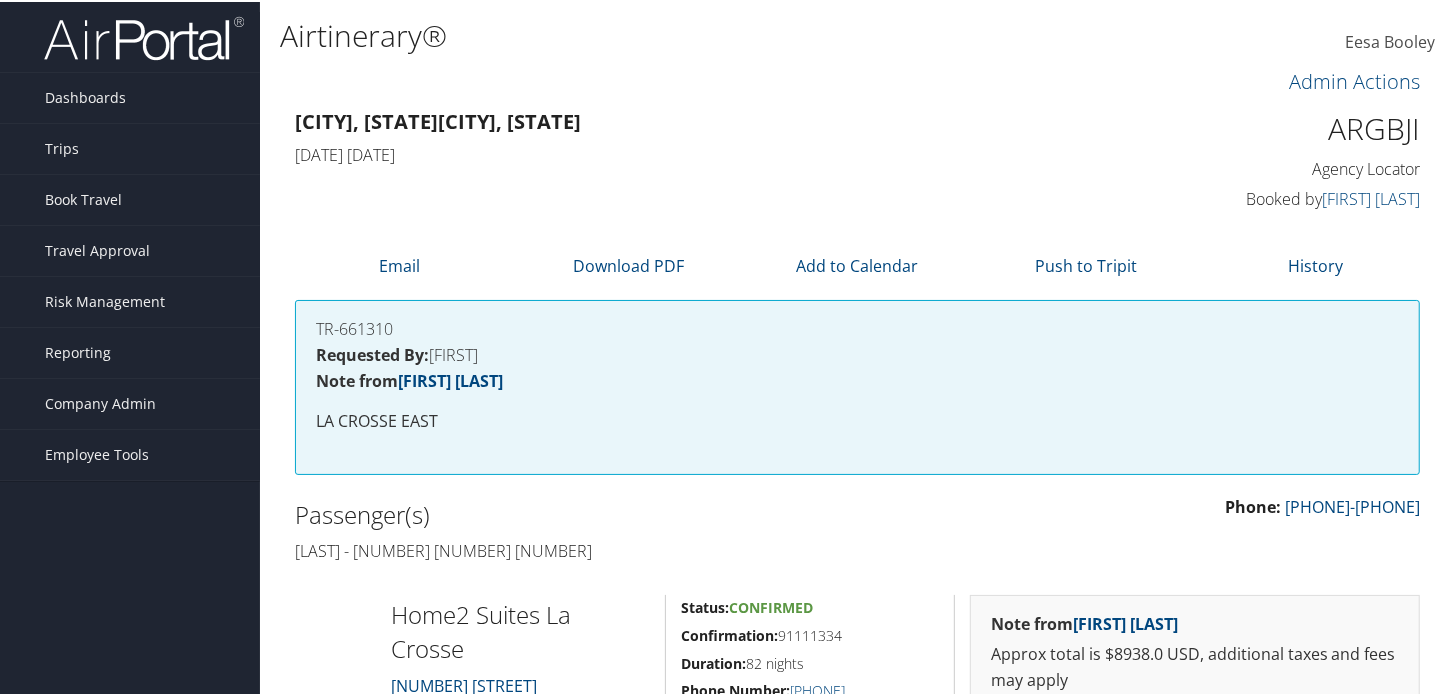 click on "ARGBJI" at bounding box center (1290, 127) 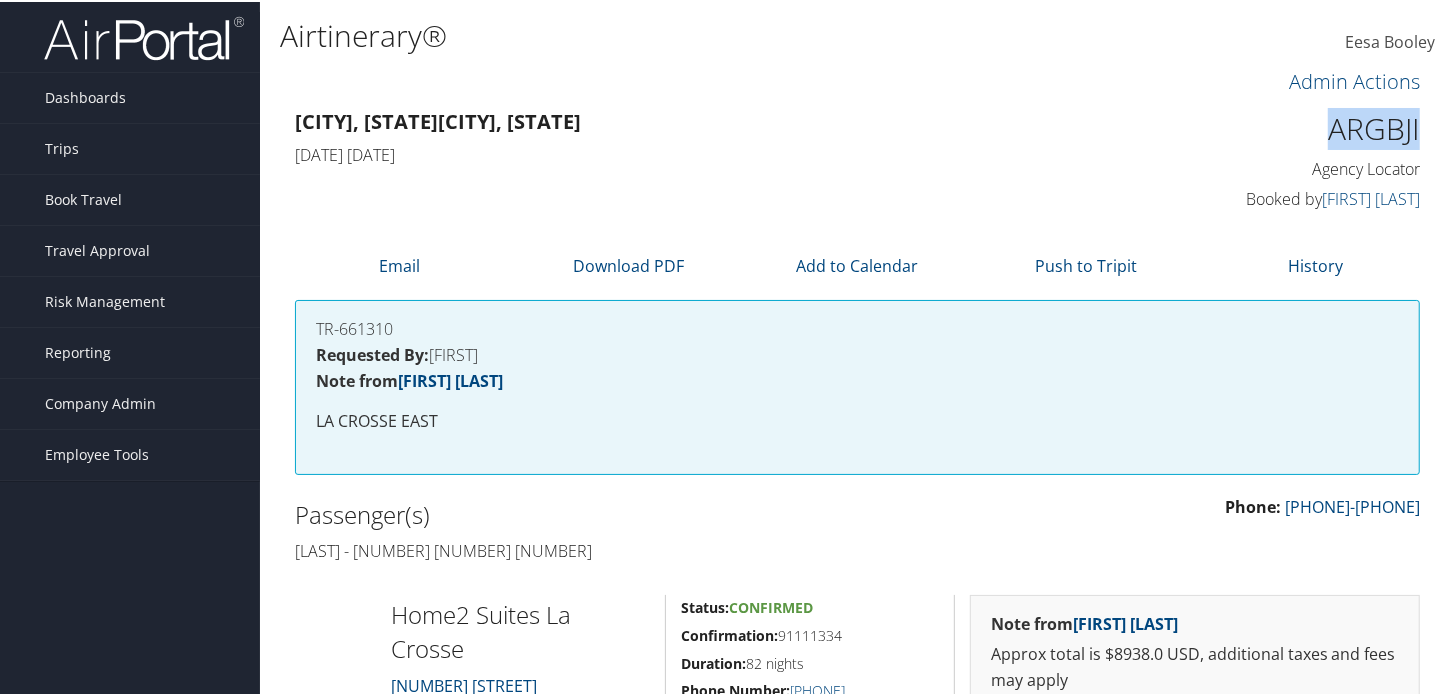 click on "ARGBJI" at bounding box center [1290, 127] 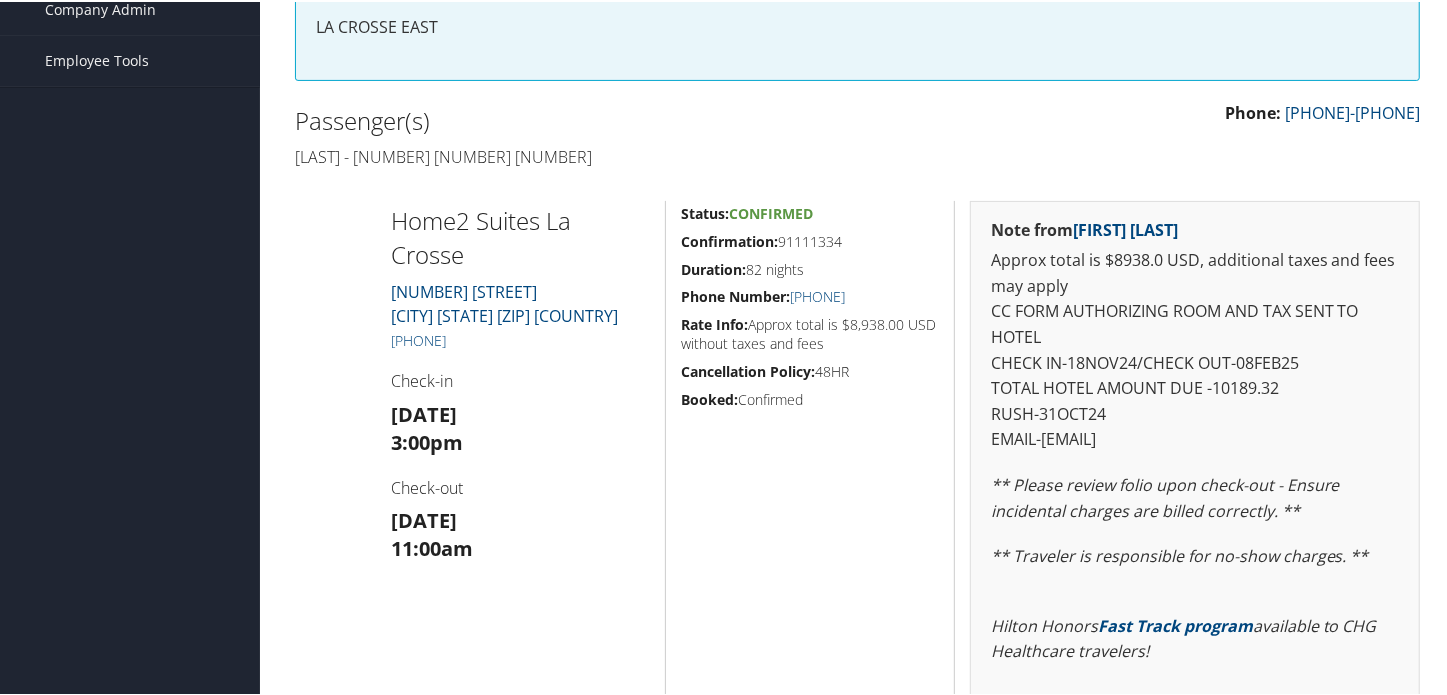 scroll, scrollTop: 363, scrollLeft: 0, axis: vertical 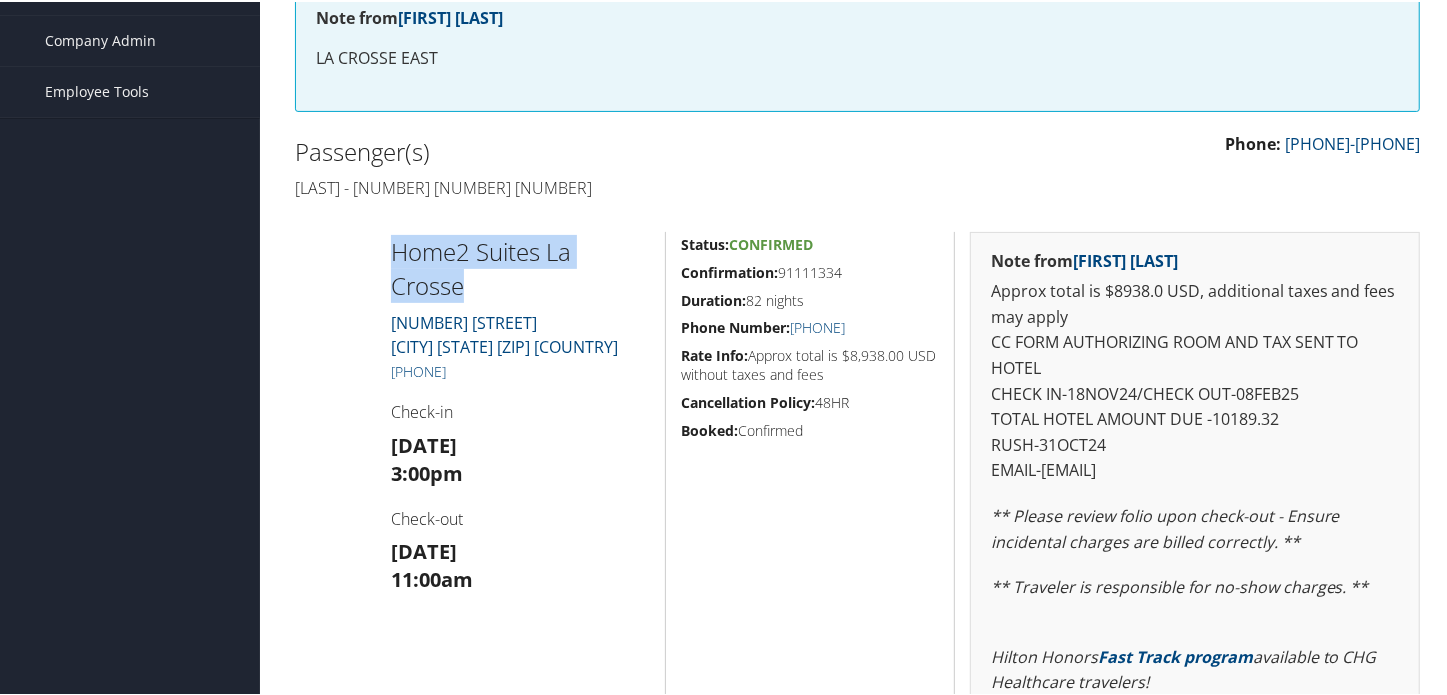 drag, startPoint x: 504, startPoint y: 290, endPoint x: 371, endPoint y: 255, distance: 137.52818 